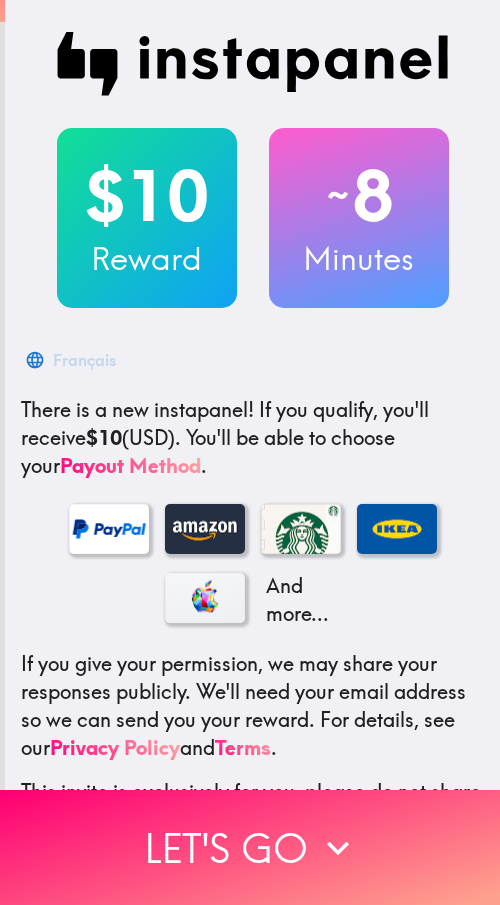 scroll, scrollTop: 0, scrollLeft: 0, axis: both 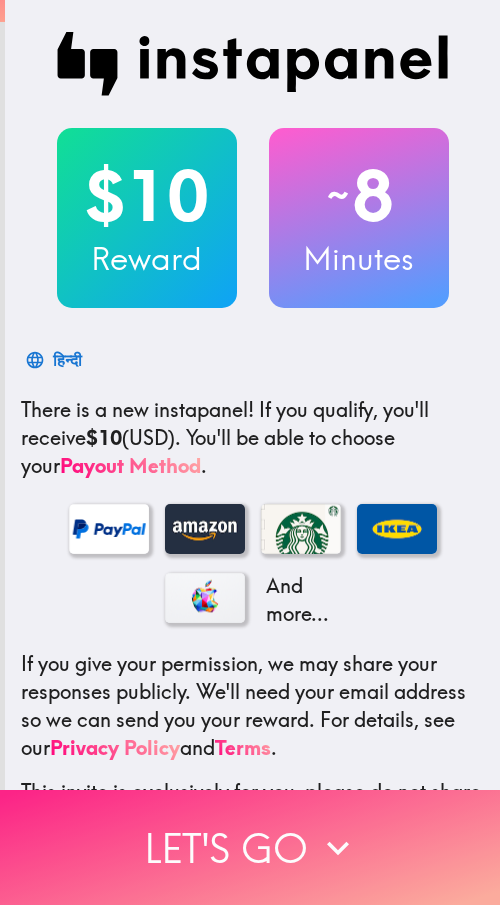 click on "Let's go" at bounding box center [250, 847] 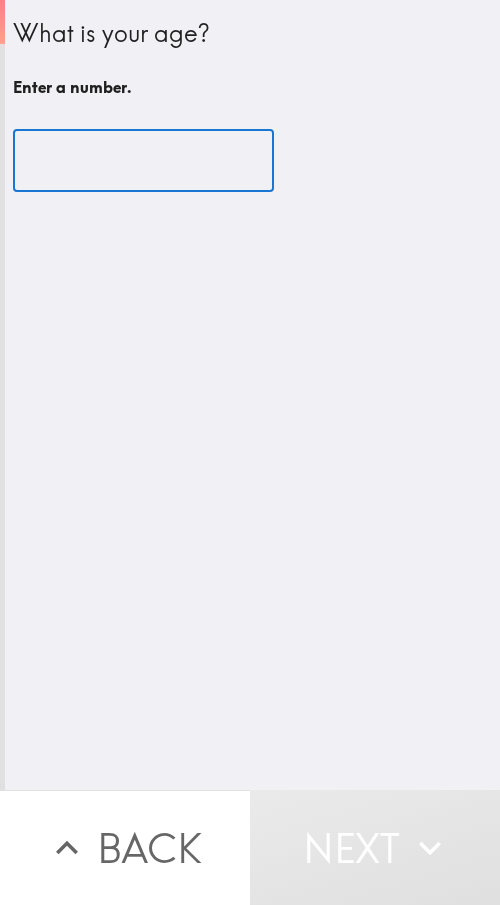 click at bounding box center [143, 161] 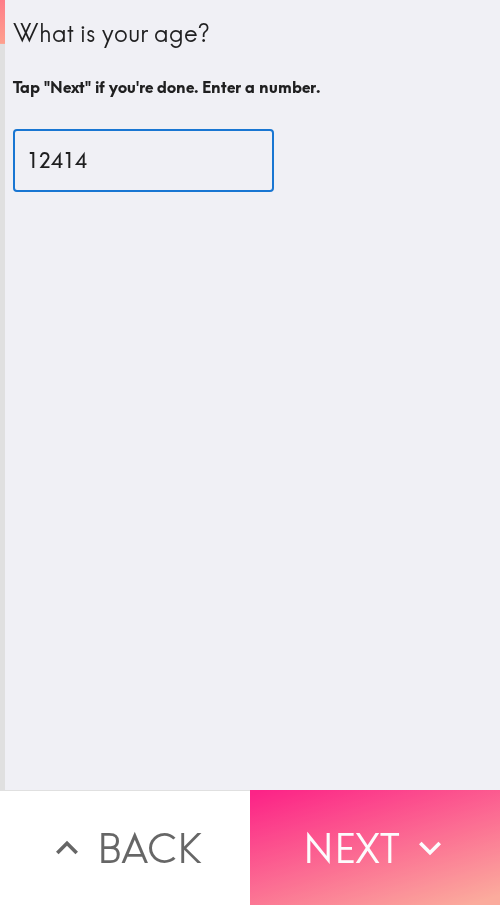 type on "12414" 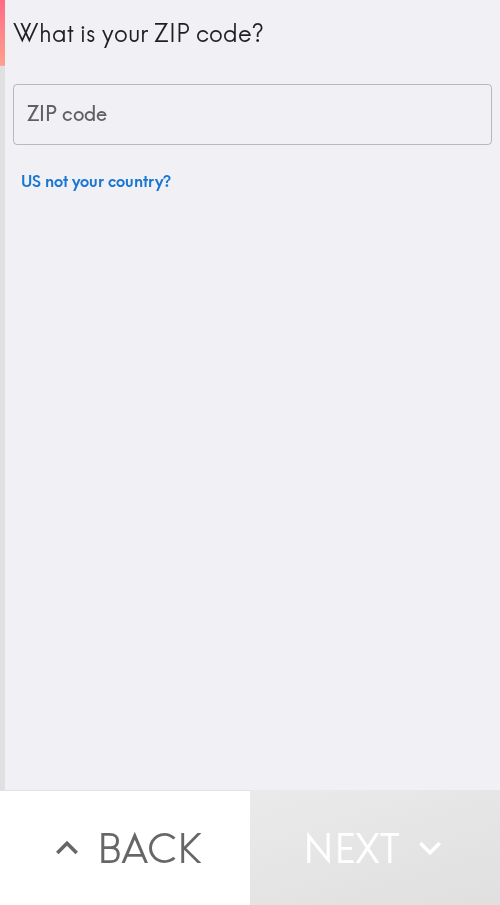 click on "ZIP code" at bounding box center [252, 115] 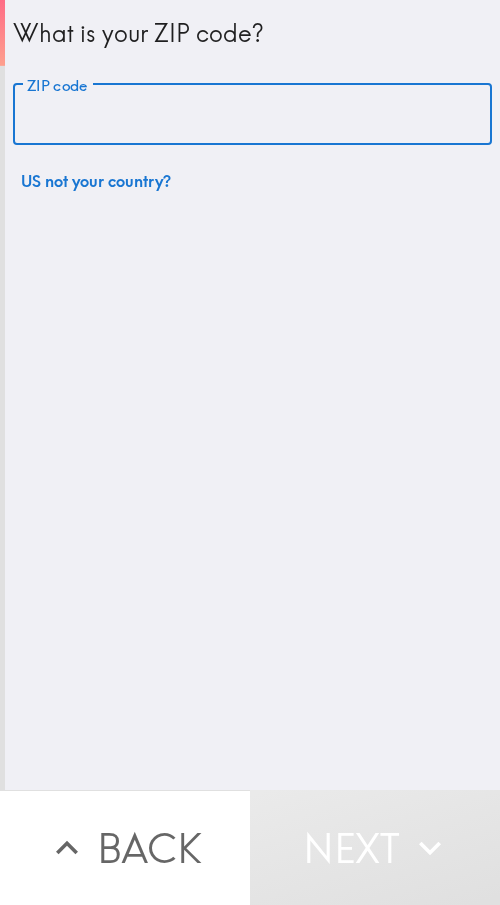 paste on "12414" 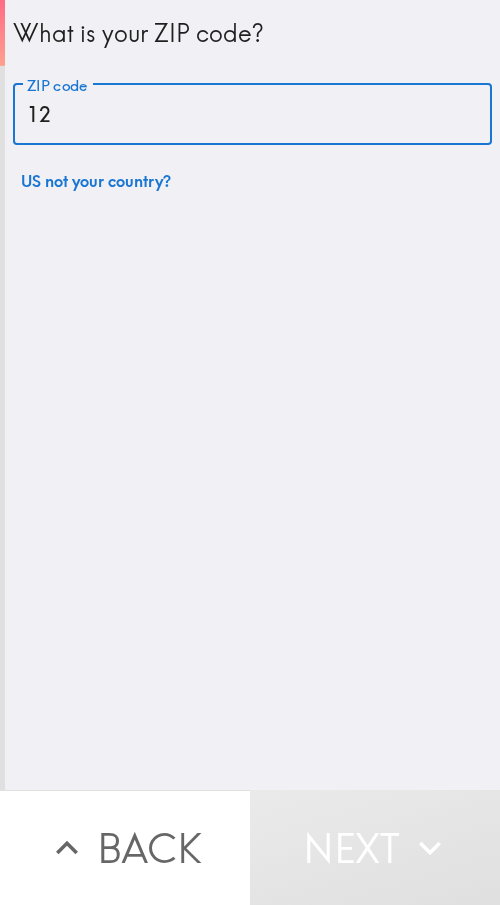 type on "1" 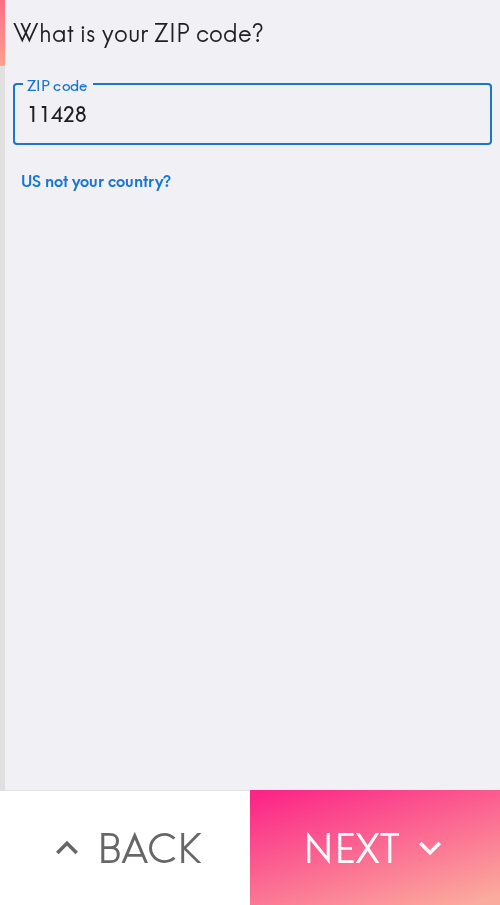 type on "11428" 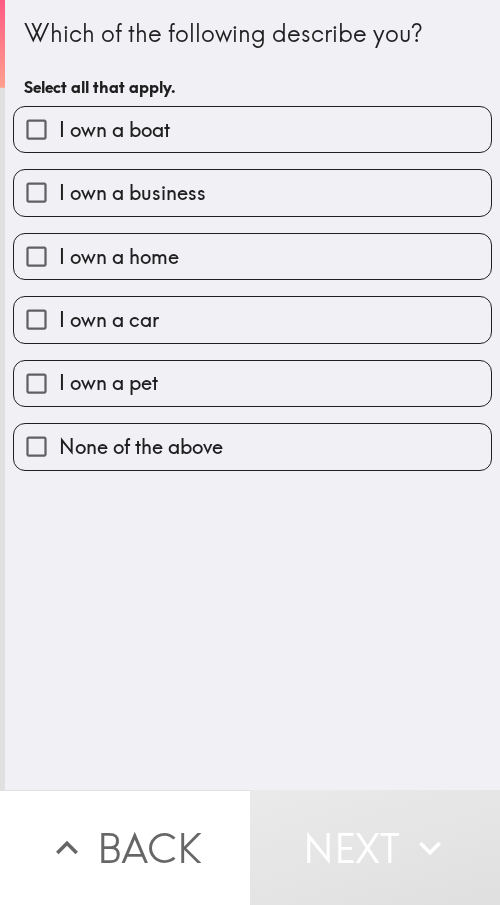 click on "Which of the following describe you? Select all that apply. I own a boat I own a business I own a home I own a car I own a pet None of the above" at bounding box center (252, 395) 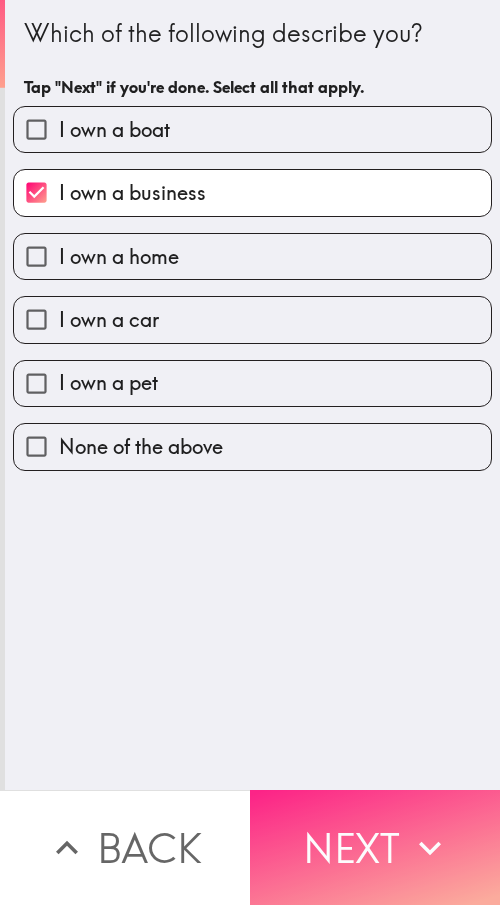 click on "Next" at bounding box center [375, 847] 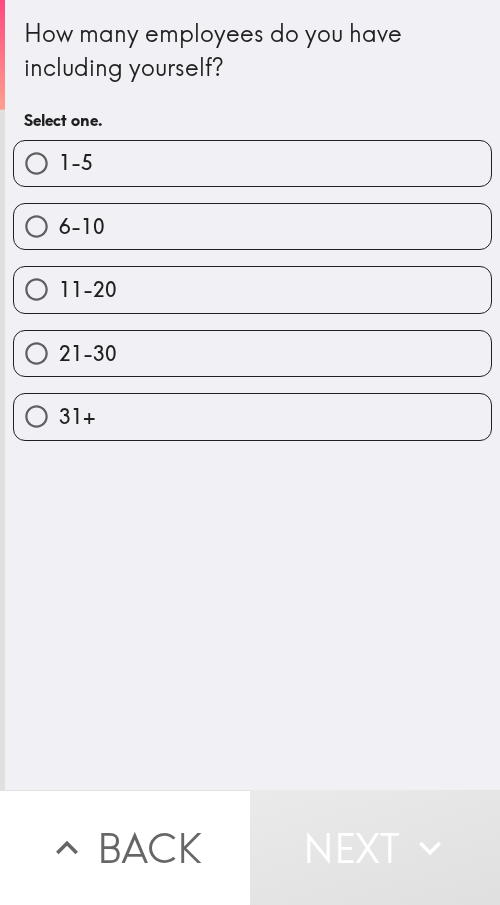 click on "21-30" at bounding box center [88, 354] 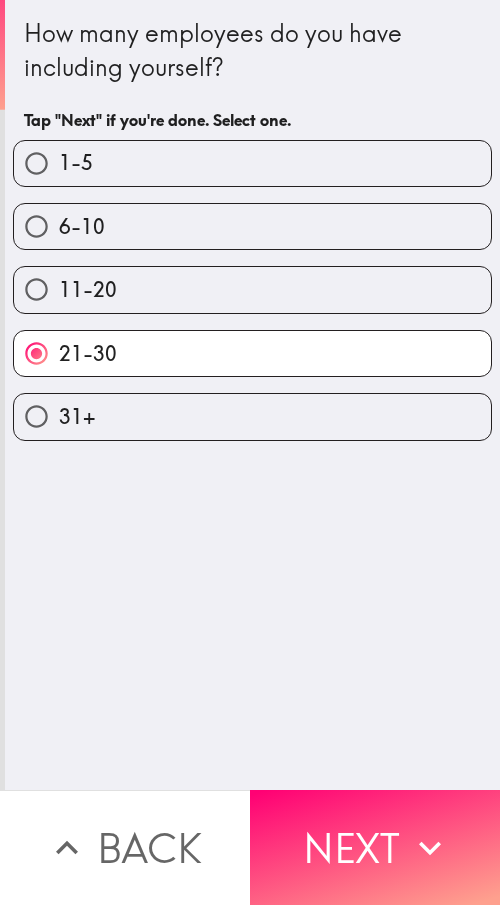 click on "Next" at bounding box center (375, 847) 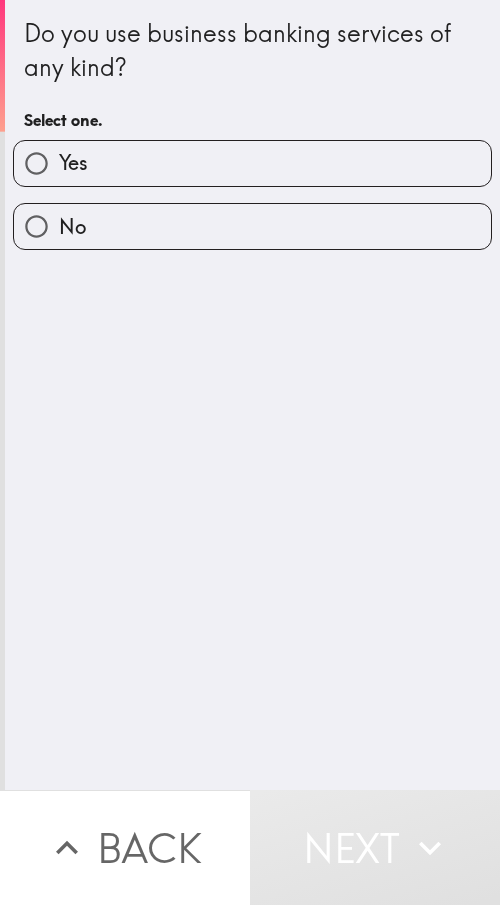 click on "Yes" at bounding box center (252, 163) 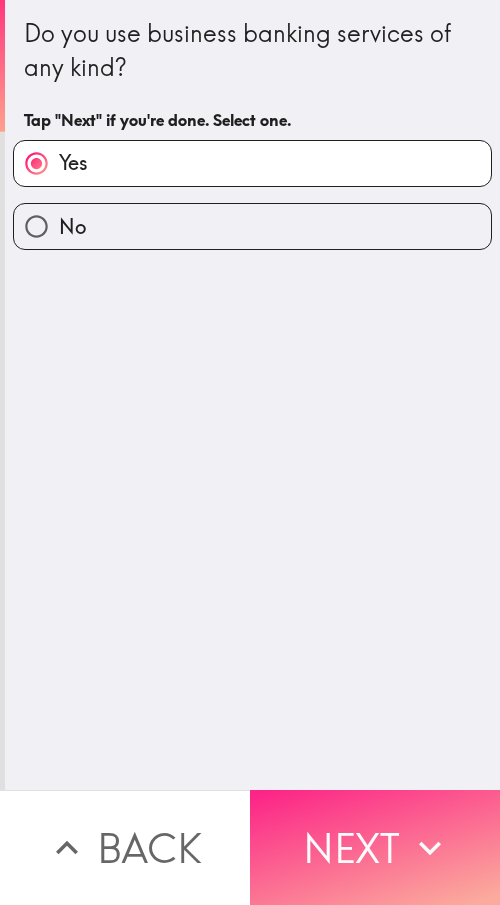 click on "Next" at bounding box center [375, 847] 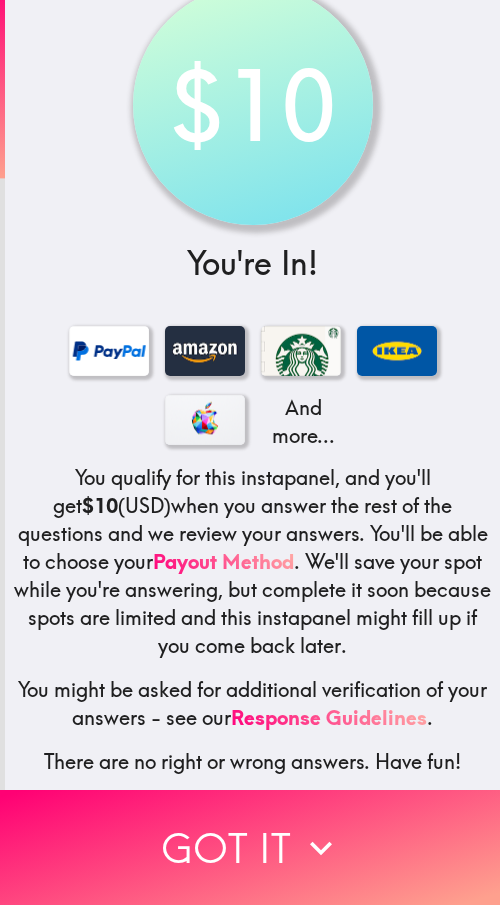 scroll, scrollTop: 64, scrollLeft: 0, axis: vertical 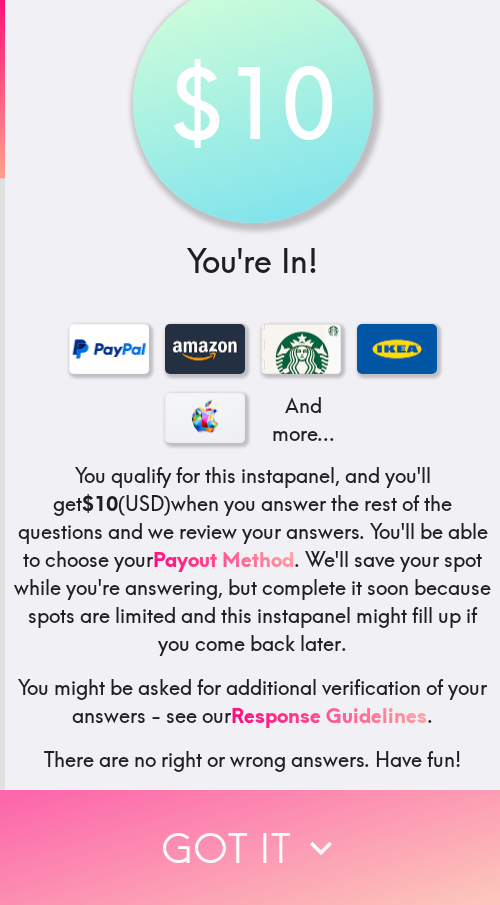 click on "Got it" at bounding box center [250, 847] 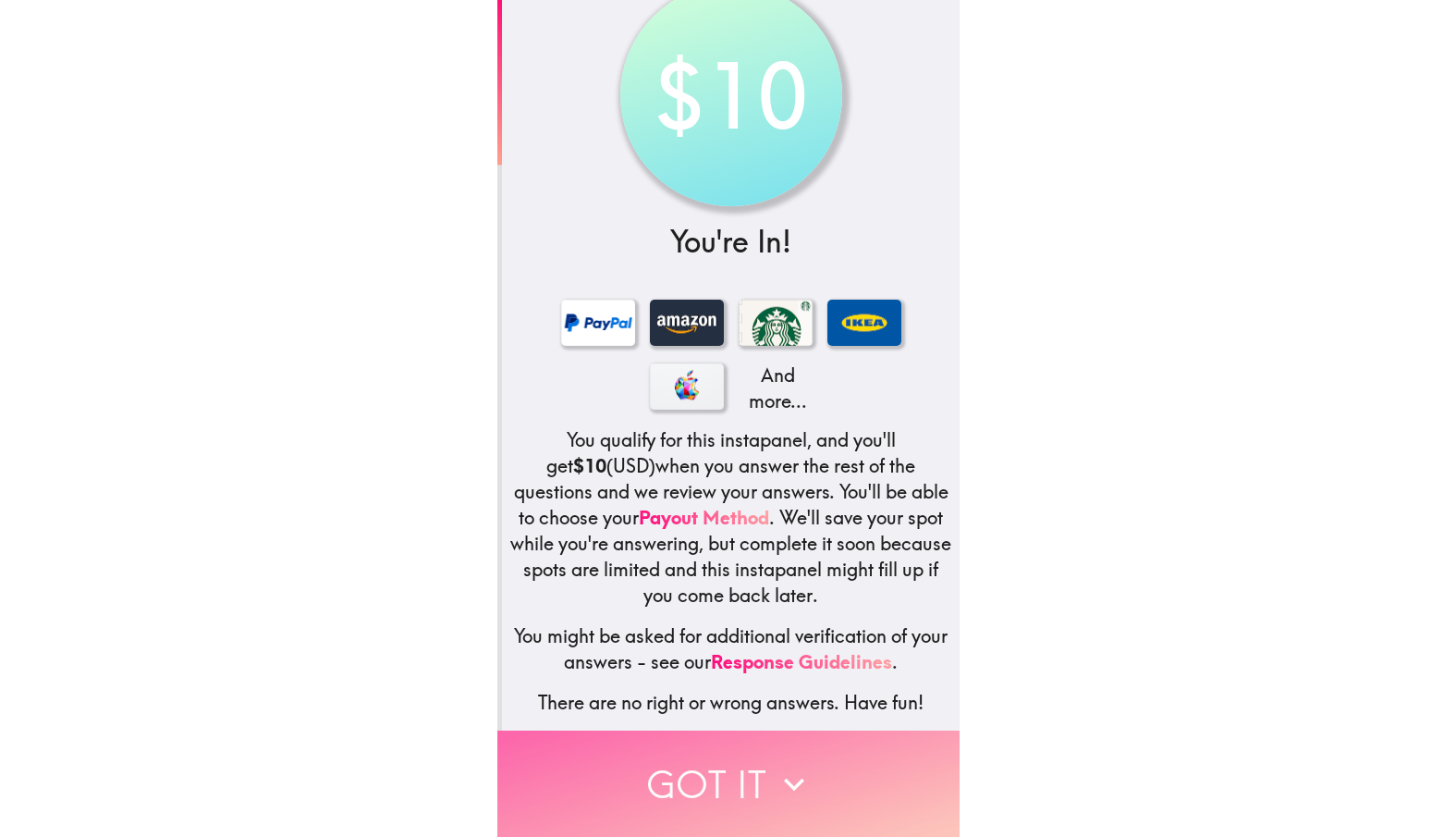 scroll, scrollTop: 0, scrollLeft: 0, axis: both 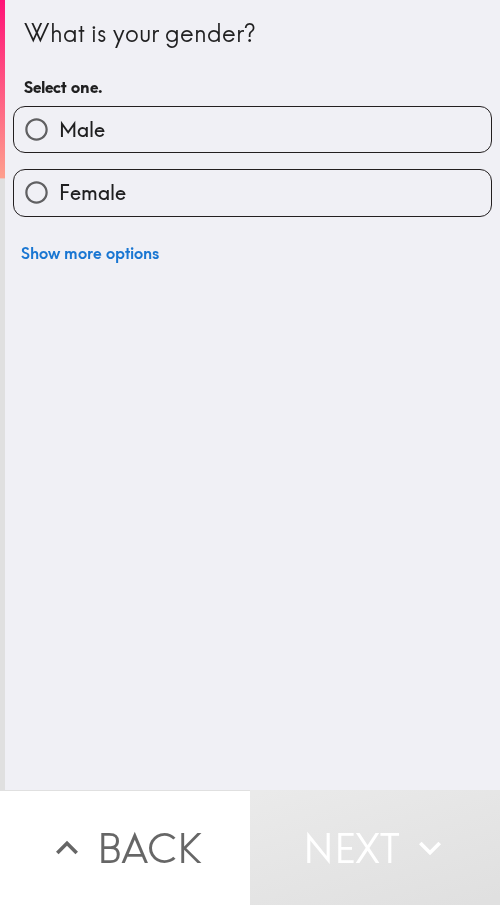 click on "Male" at bounding box center (82, 130) 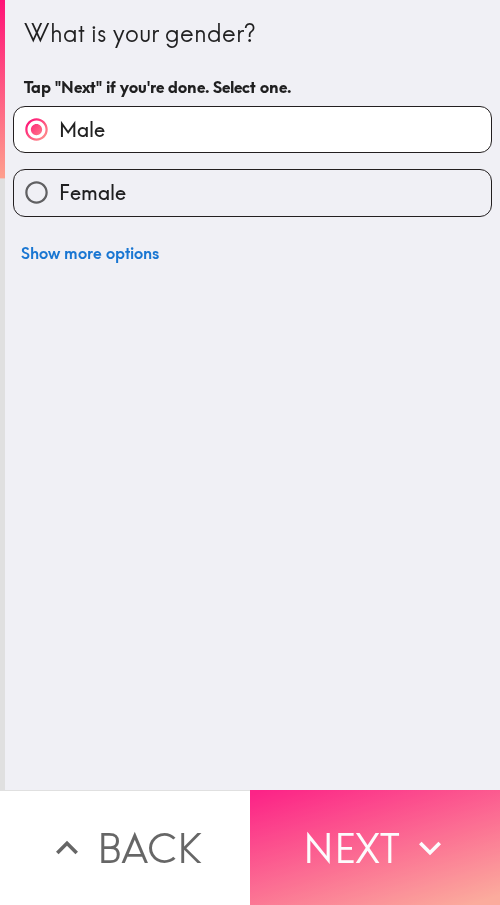 click on "Next" at bounding box center [375, 847] 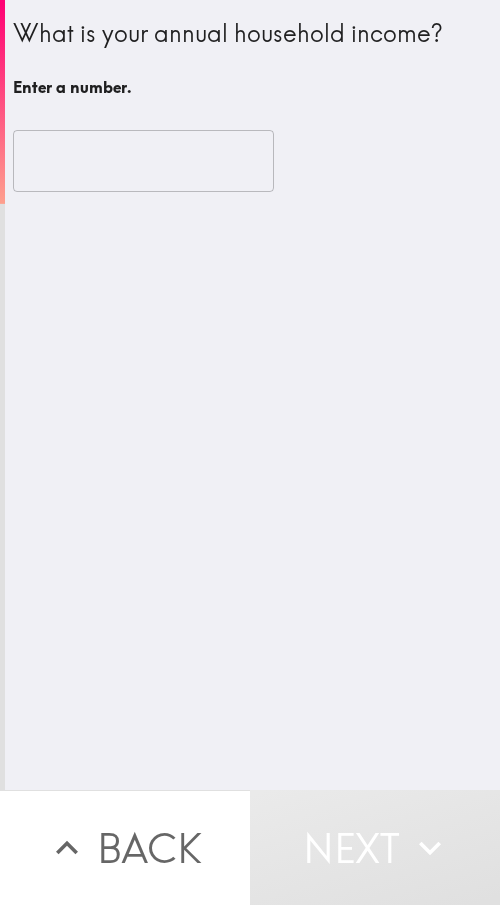 type 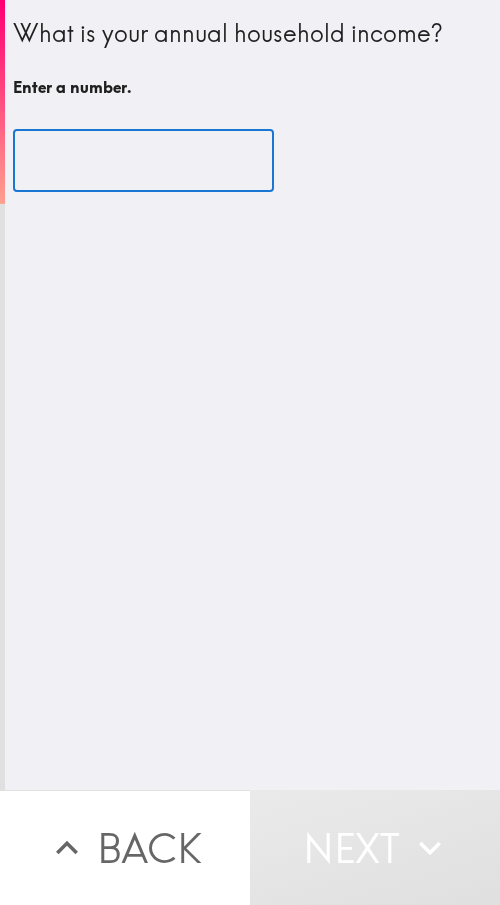 click at bounding box center (143, 161) 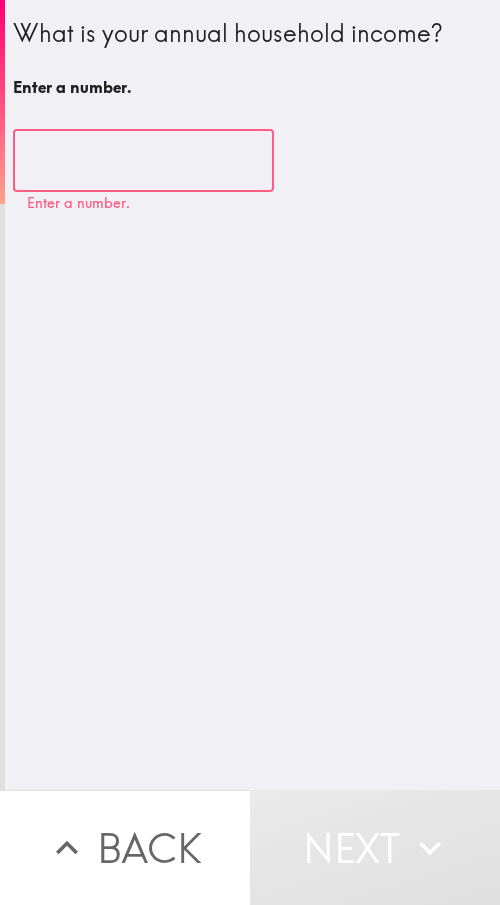 click at bounding box center (143, 161) 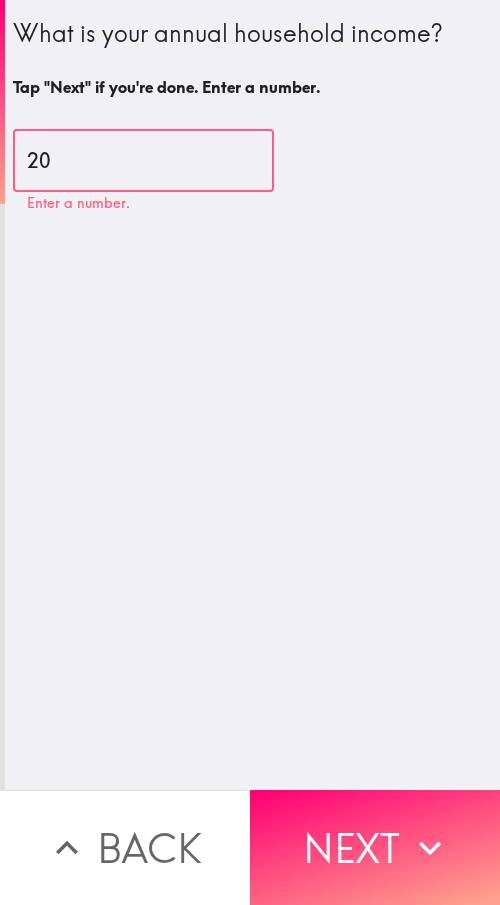type on "2" 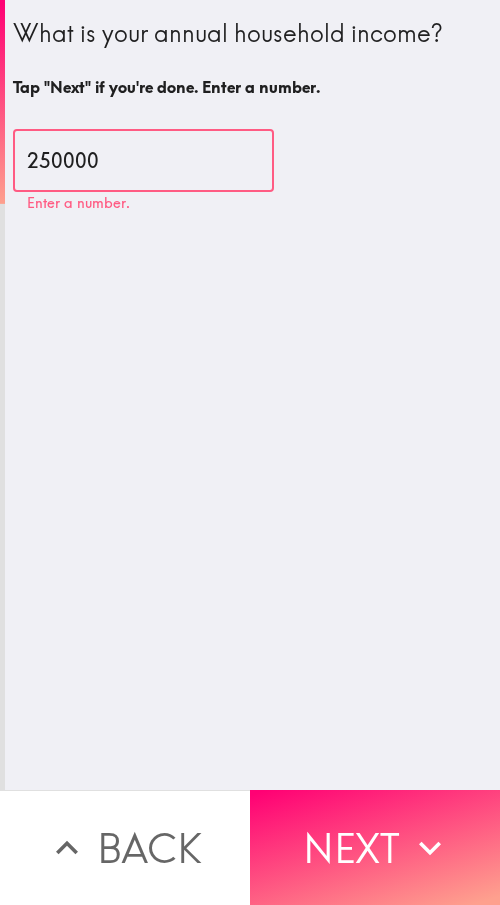 type on "250000" 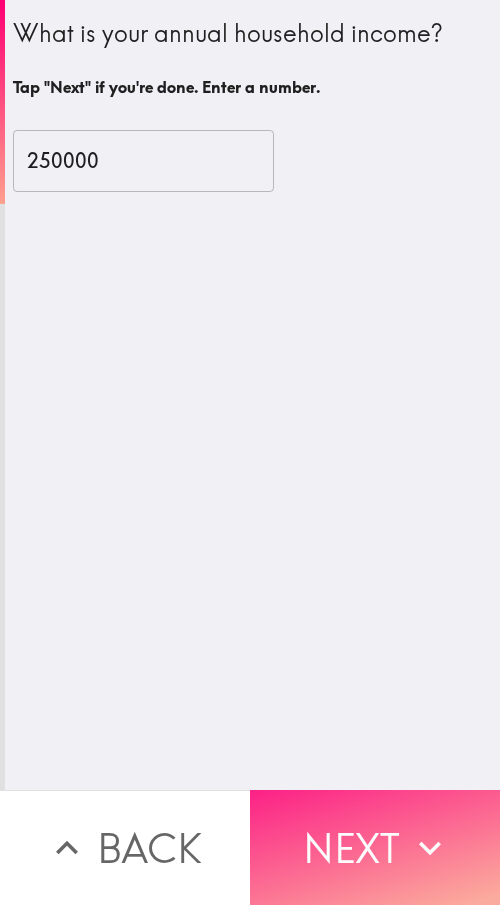 click on "Next" at bounding box center (375, 847) 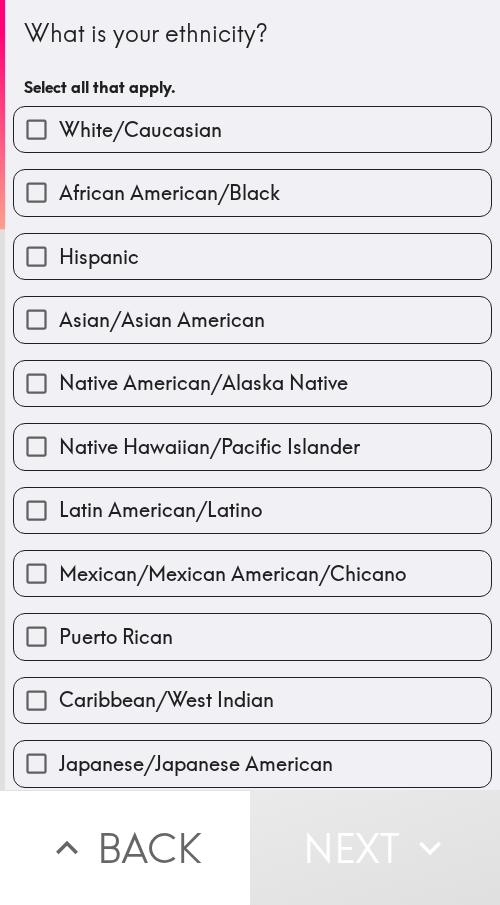 click on "White/Caucasian" at bounding box center [140, 130] 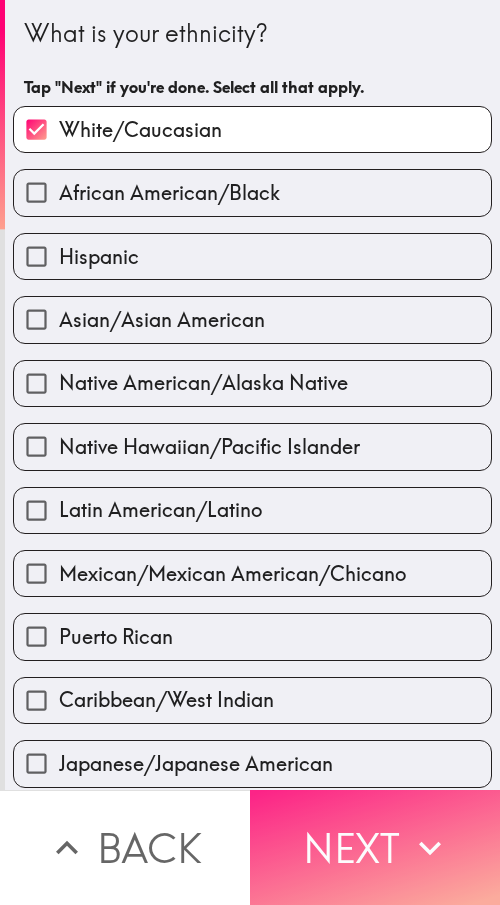 click on "Next" at bounding box center [375, 847] 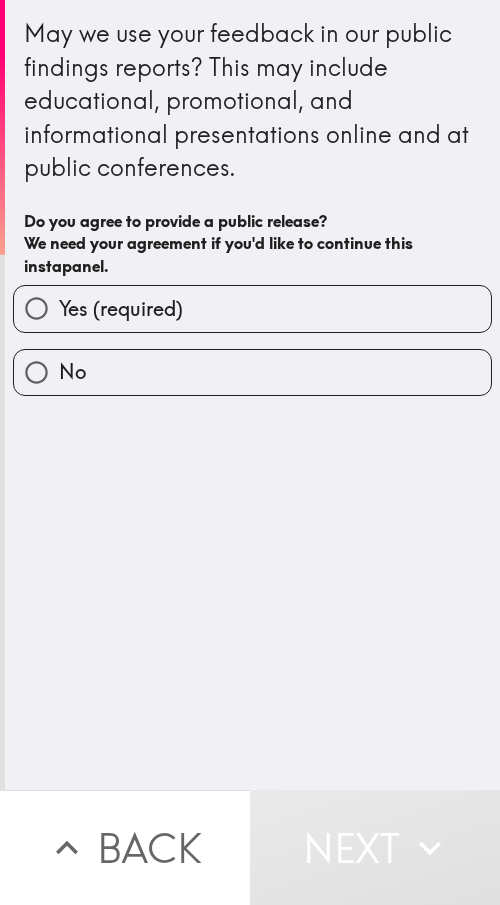 click on "Yes (required)" at bounding box center [121, 309] 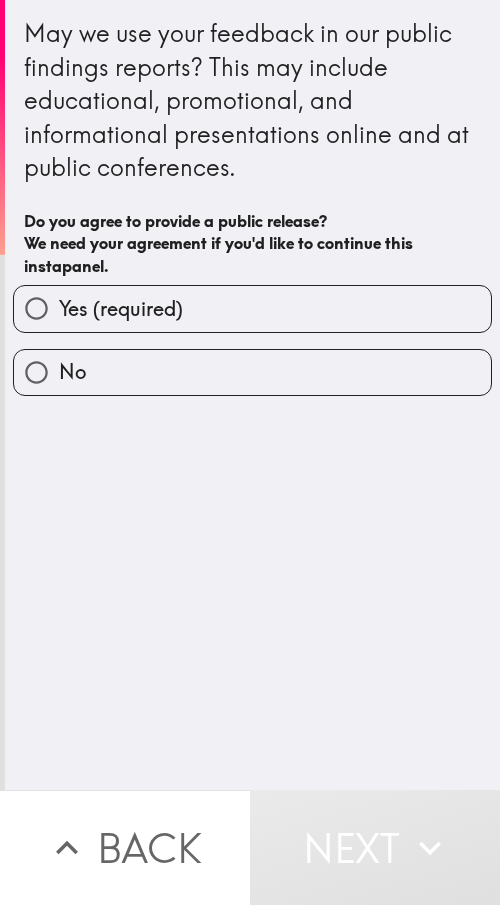 radio on "true" 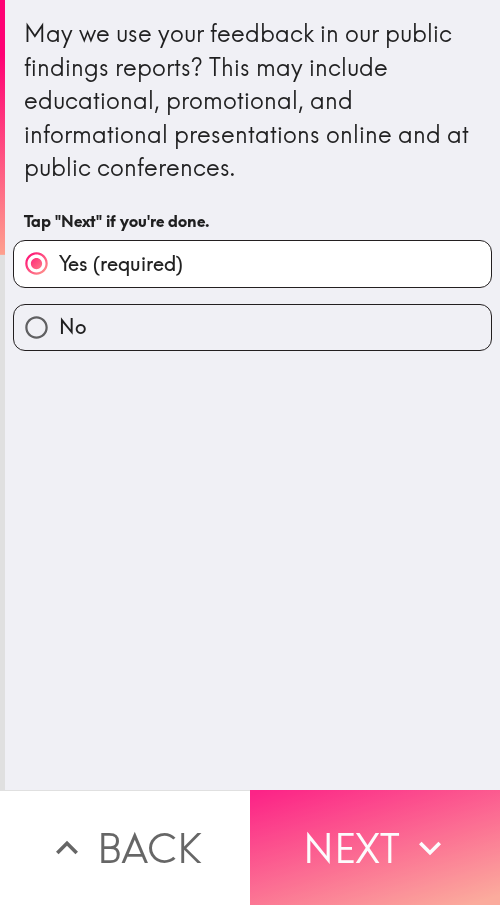 click on "Next" at bounding box center (375, 847) 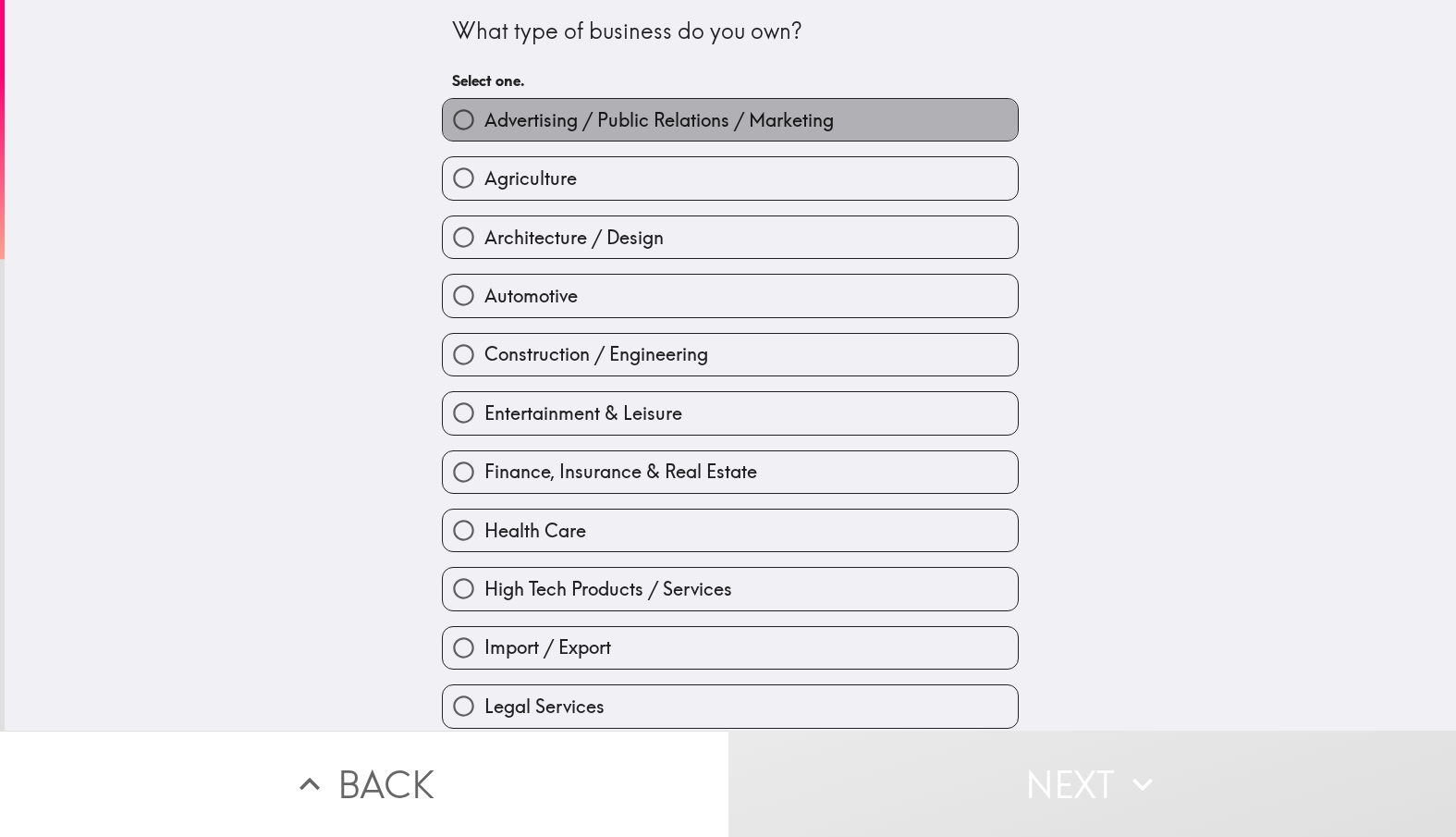 click on "Advertising / Public Relations / Marketing" at bounding box center [659, 120] 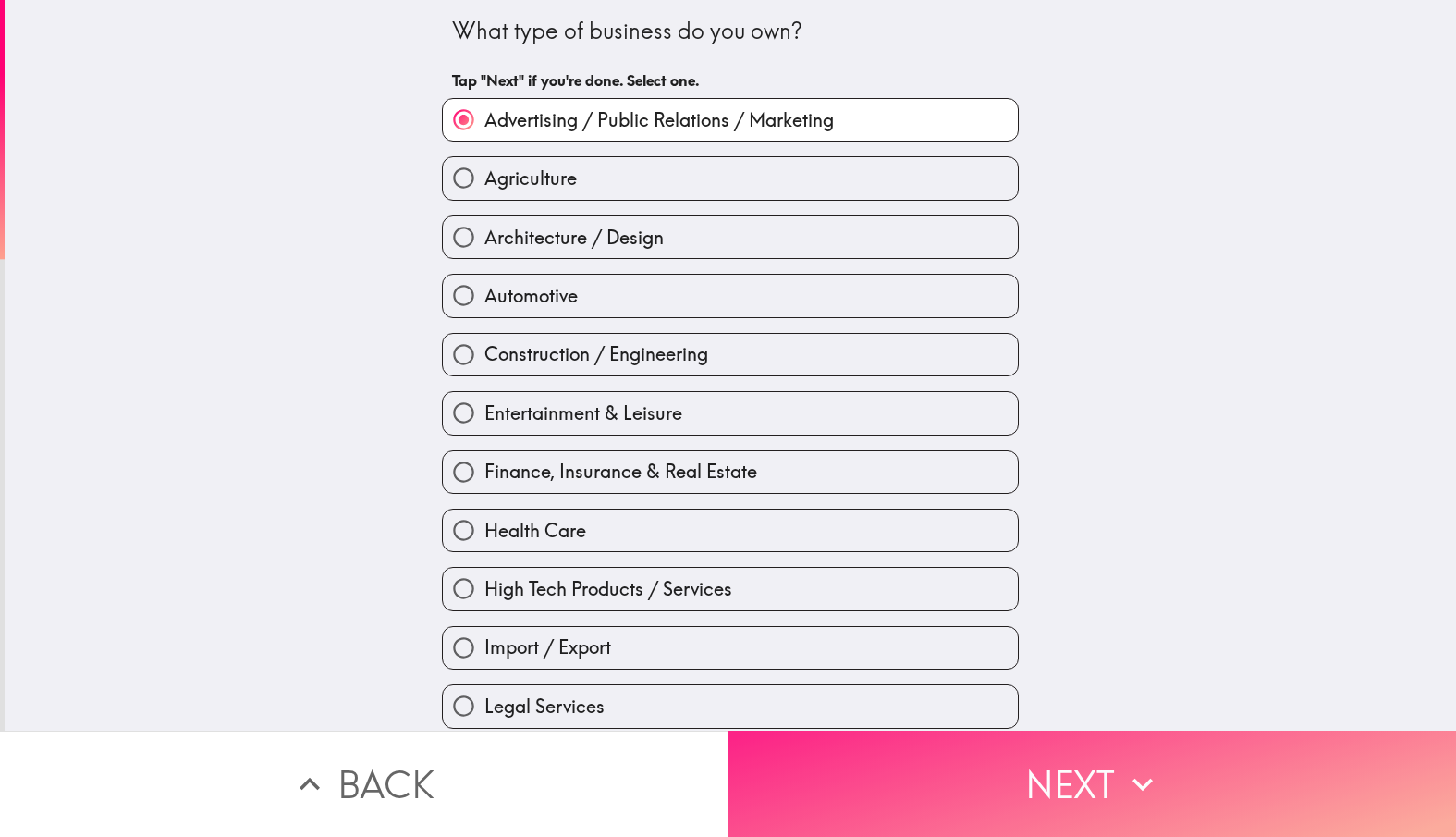click 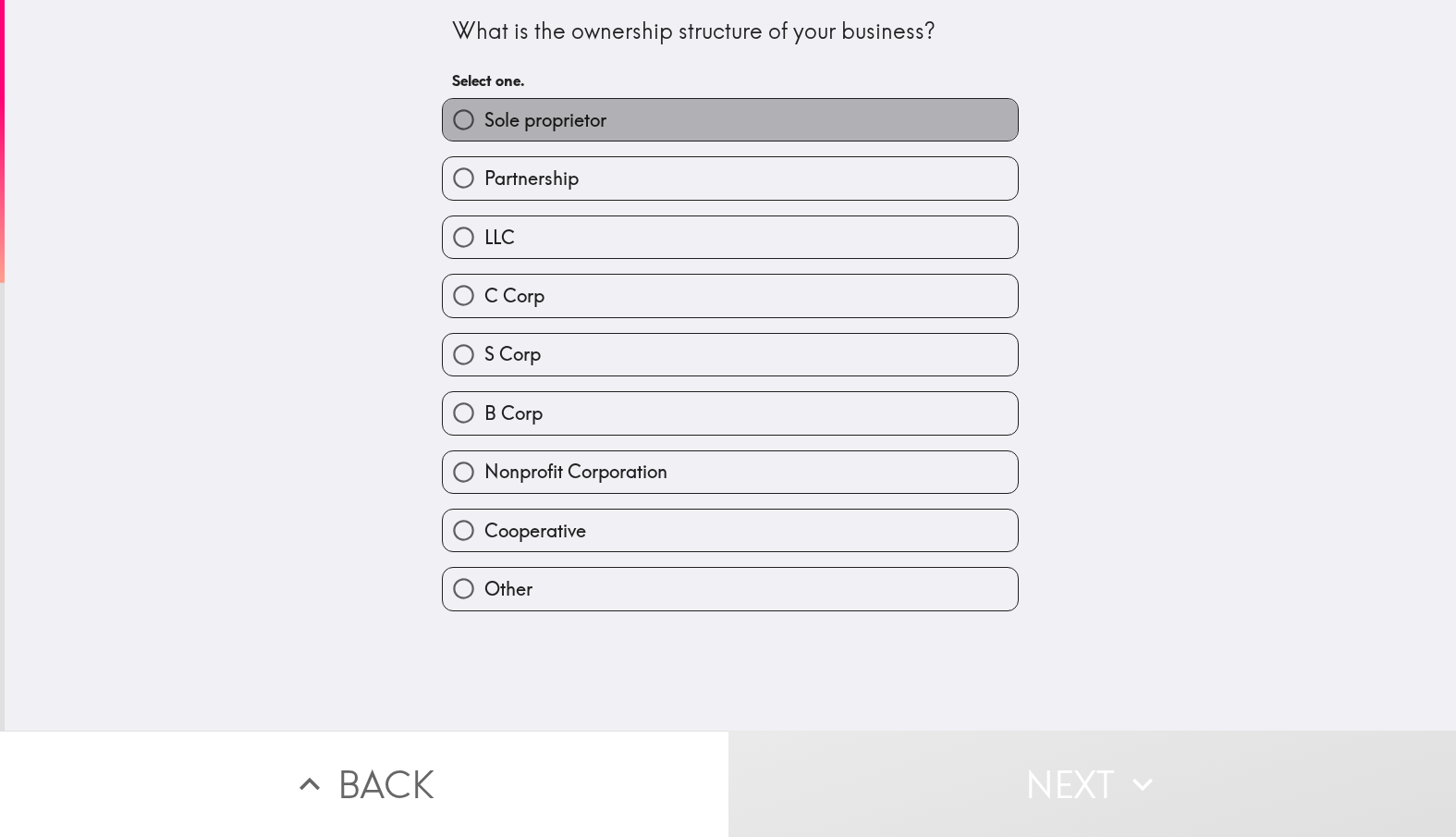 click on "Sole proprietor" at bounding box center [545, 120] 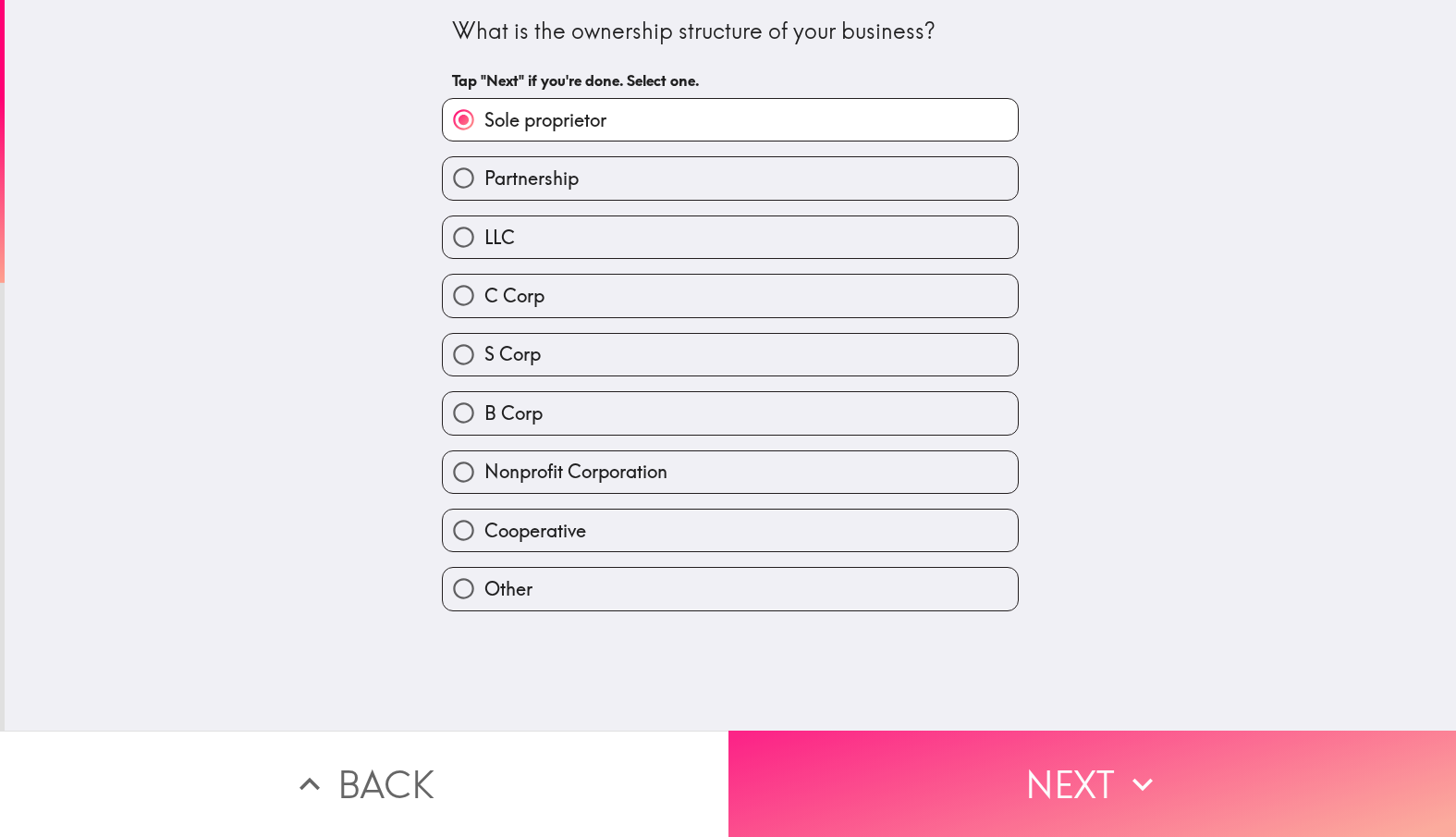 click 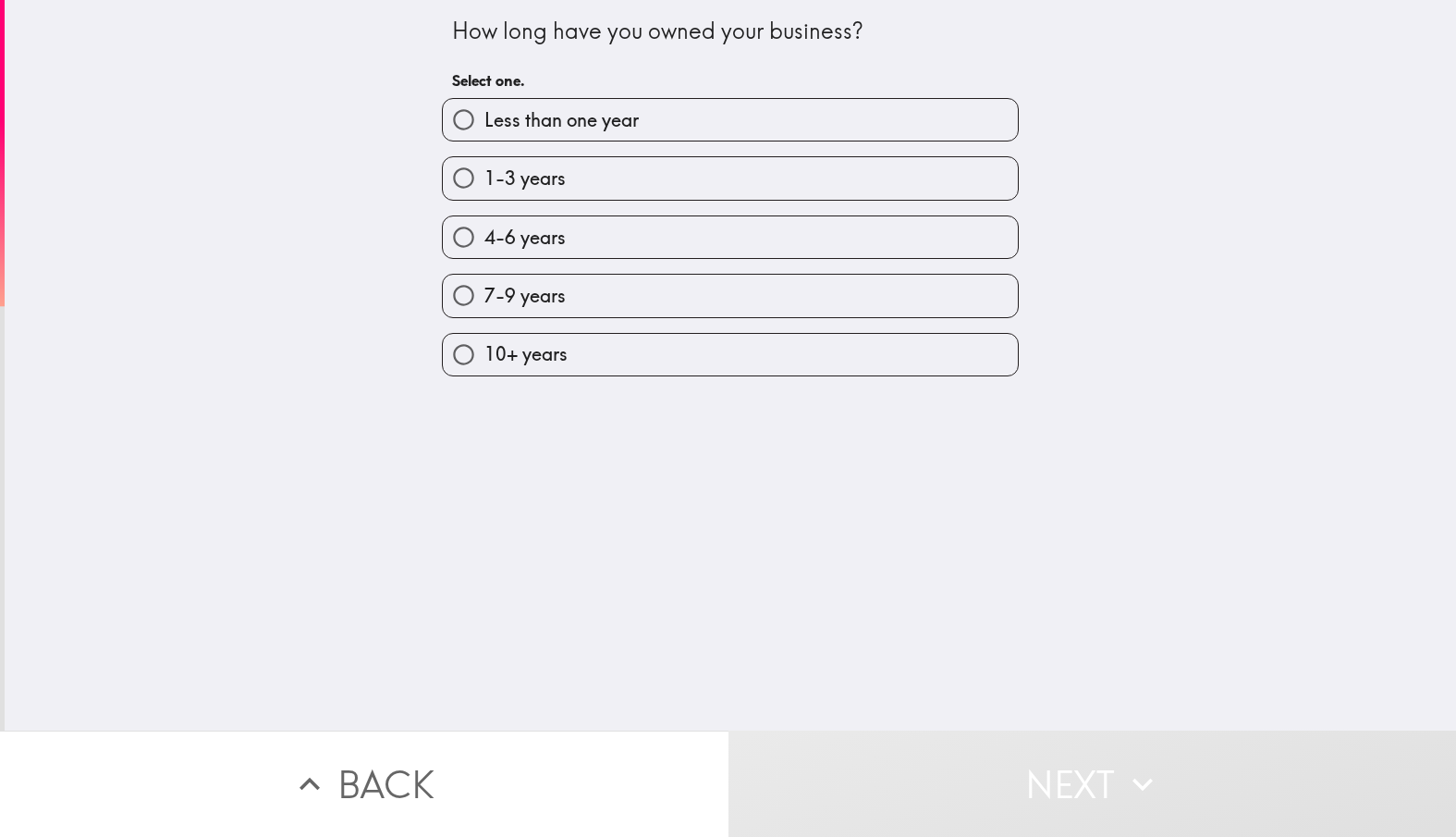 click on "4-6 years" at bounding box center (730, 237) 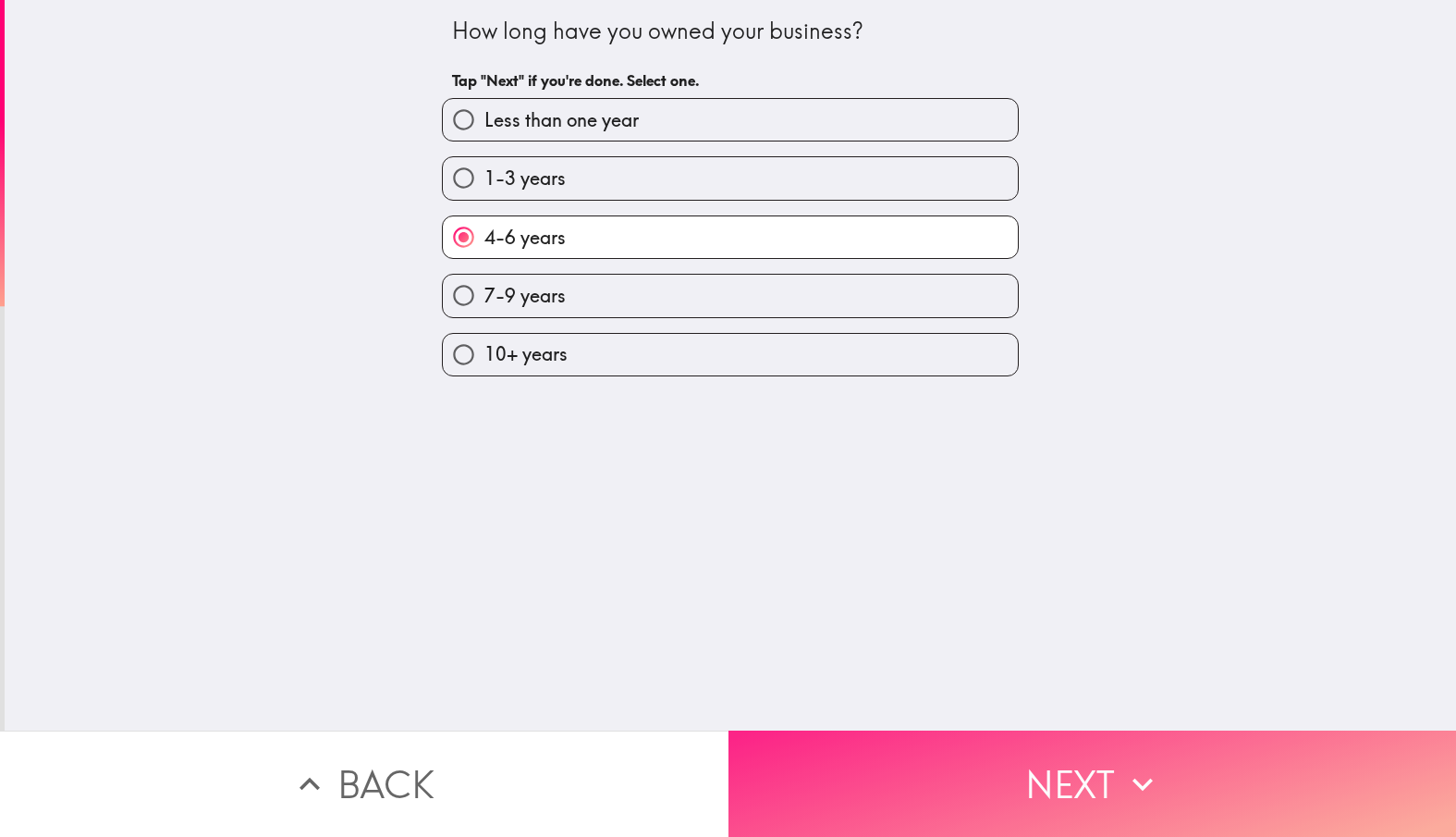 click on "Next" at bounding box center [1093, 783] 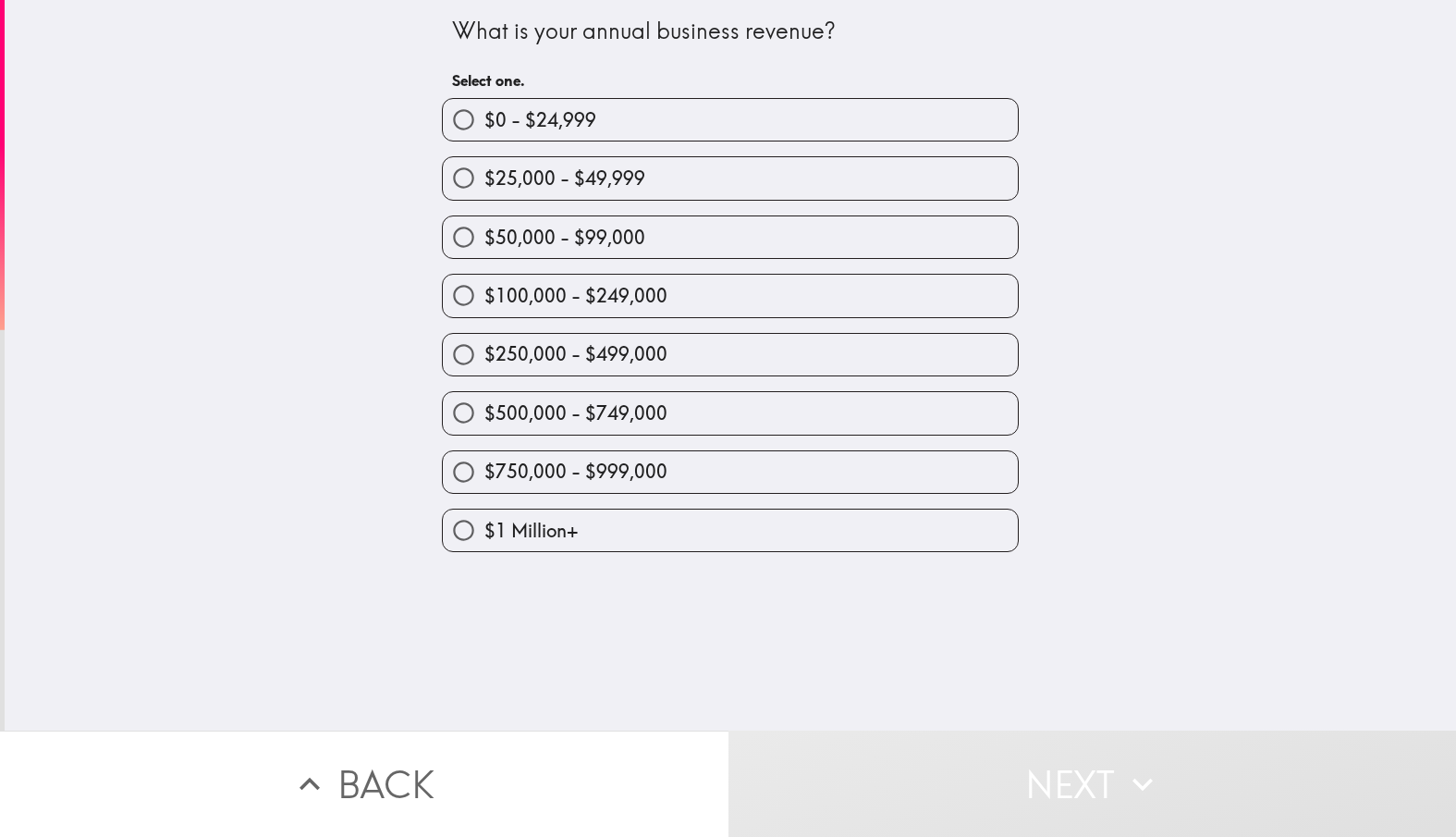 click on "$250,000 - $499,000" at bounding box center [730, 354] 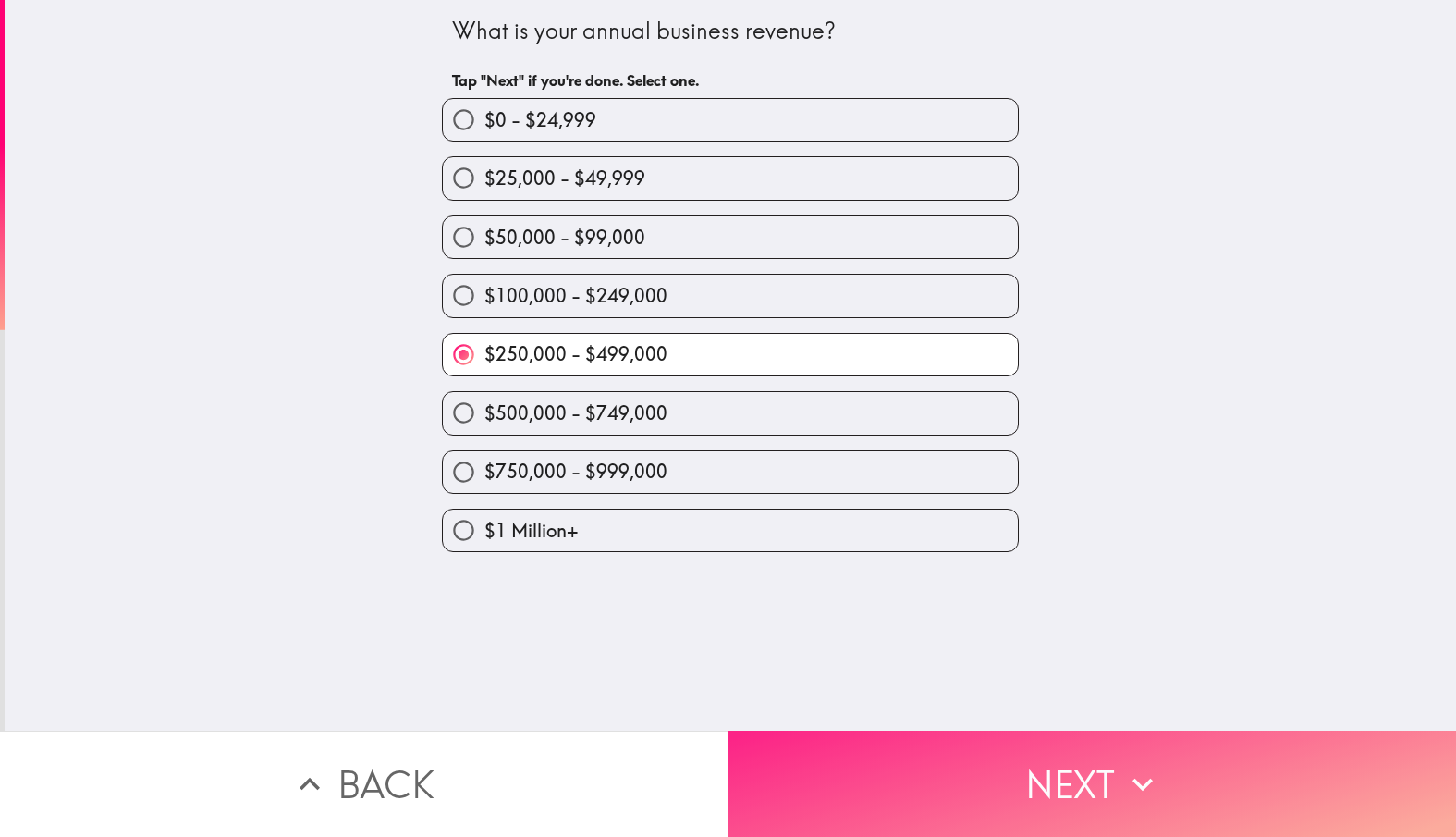 click on "Next" at bounding box center (1093, 783) 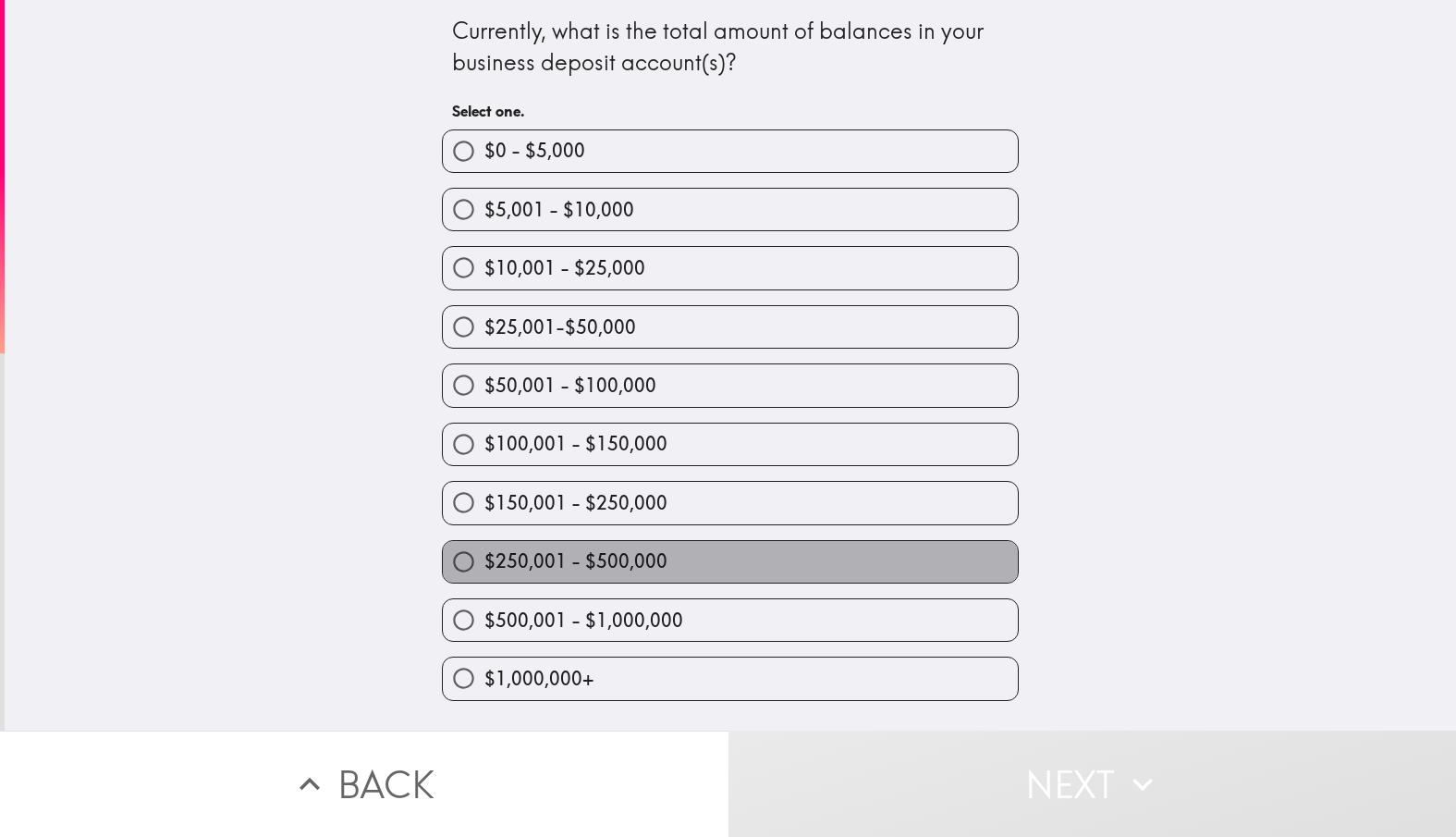 click on "$250,001 - $500,000" at bounding box center [576, 561] 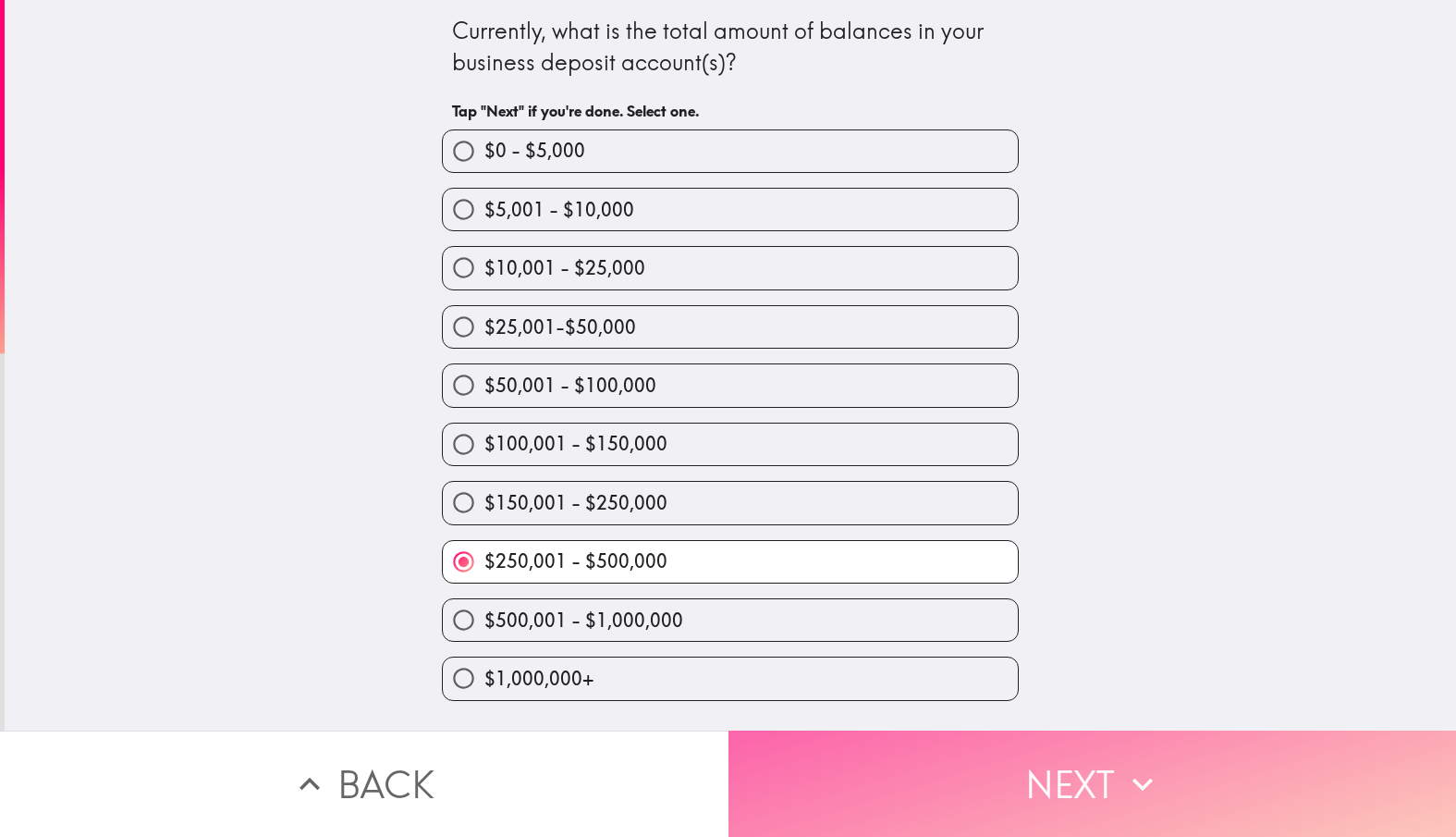 click on "Next" at bounding box center [1093, 783] 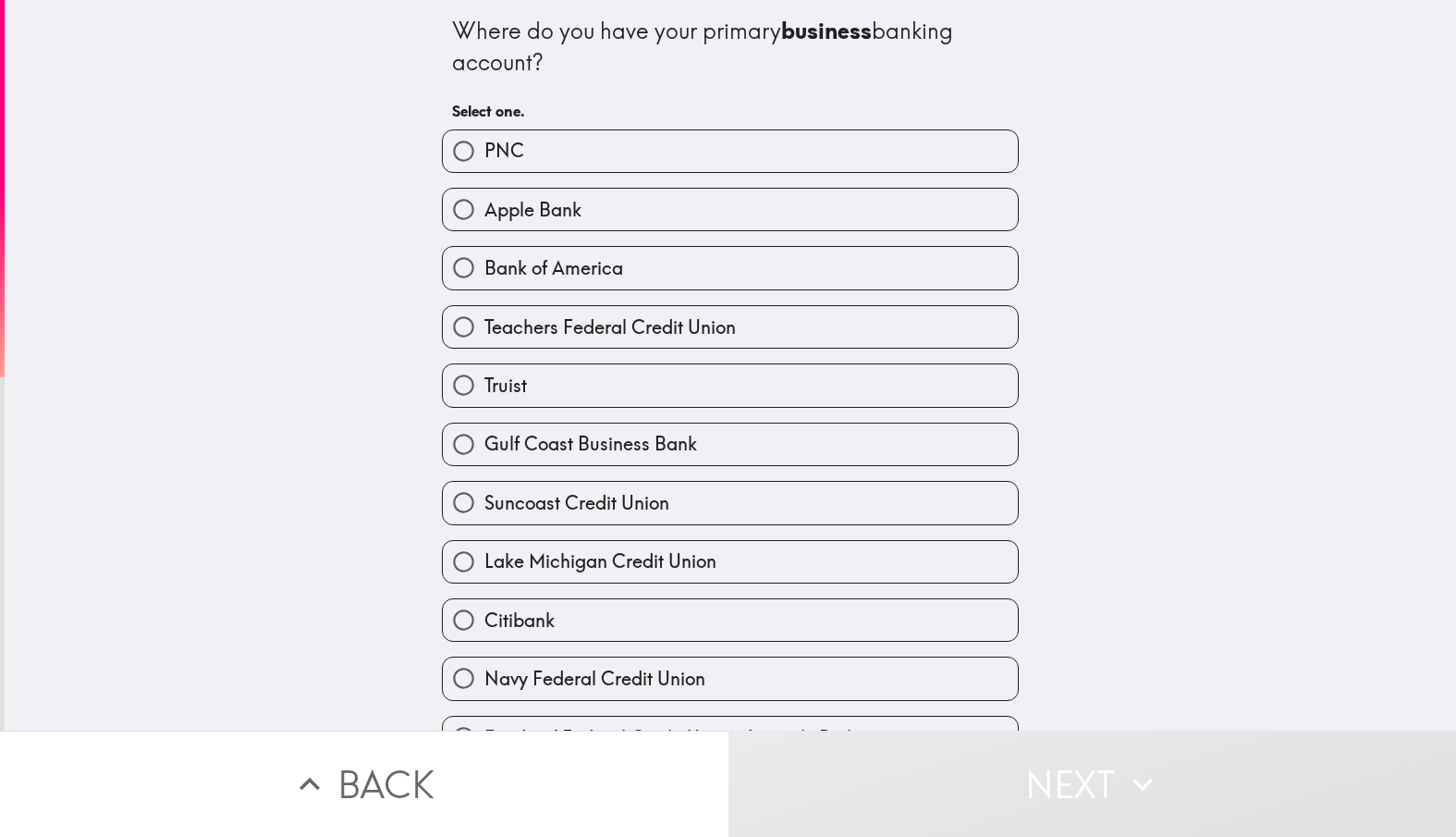 click on "Citibank" at bounding box center (730, 620) 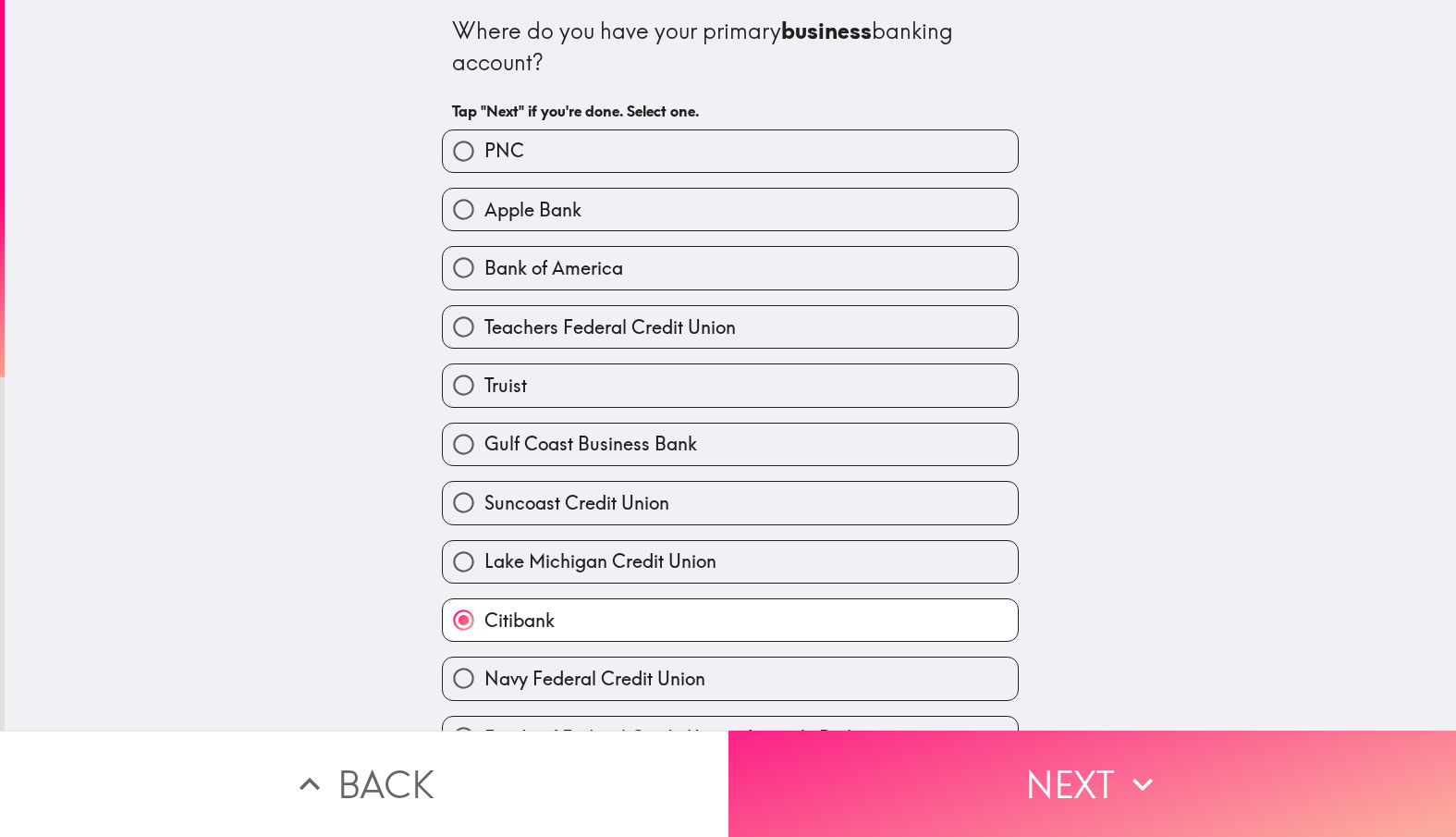 click on "Next" at bounding box center (1093, 783) 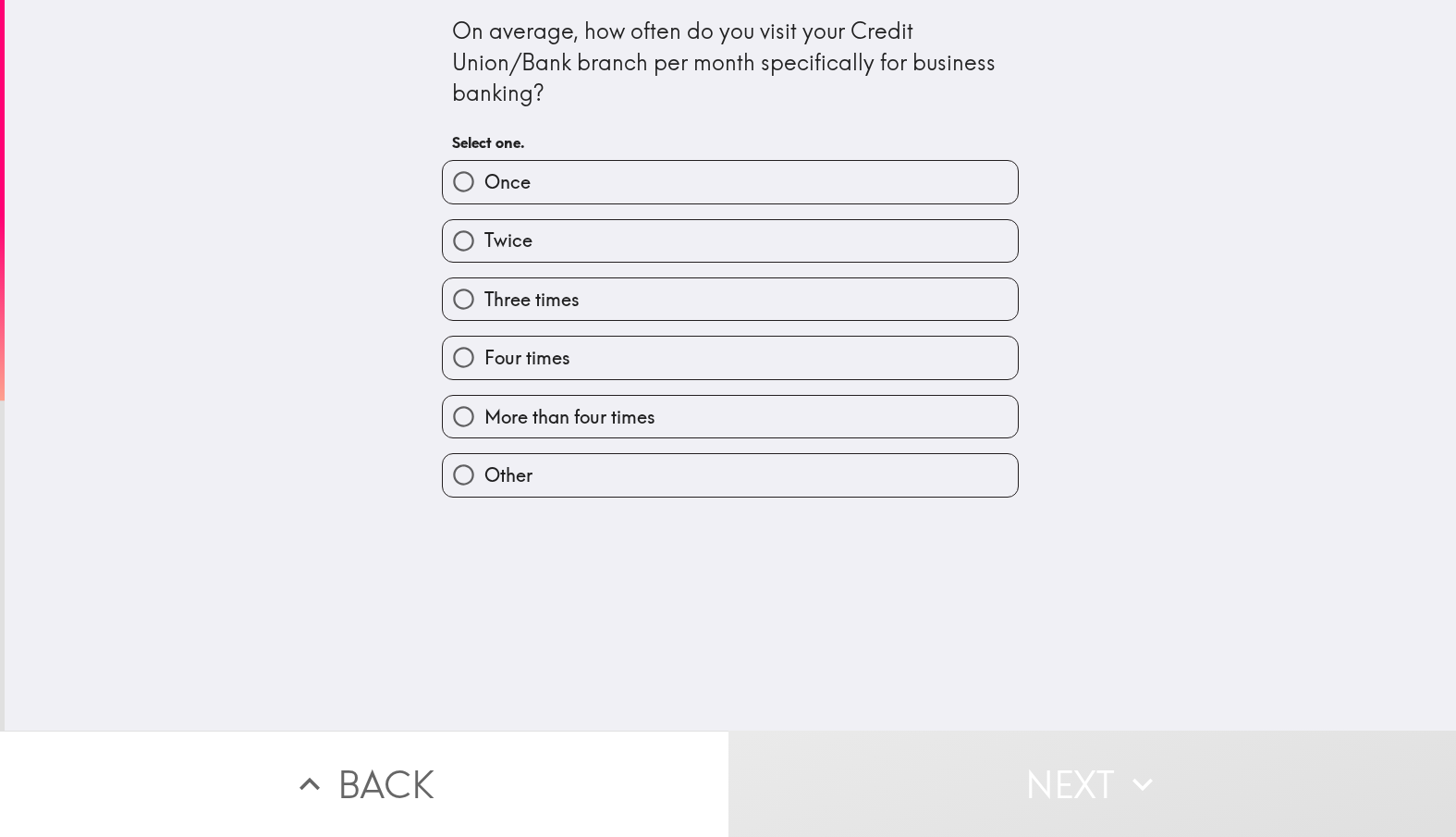 click on "More than four times" at bounding box center (569, 417) 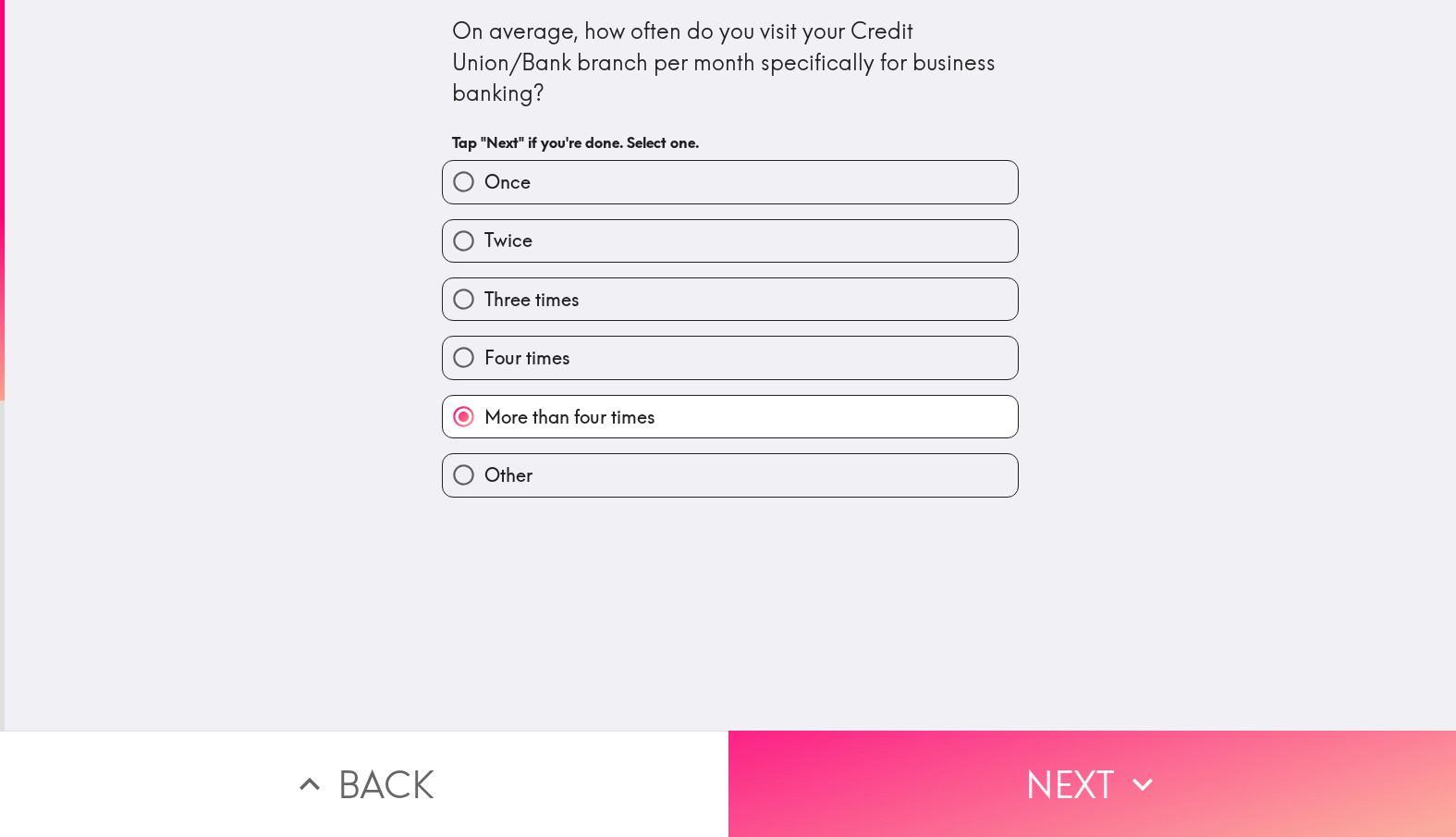 click on "Next" at bounding box center [1093, 783] 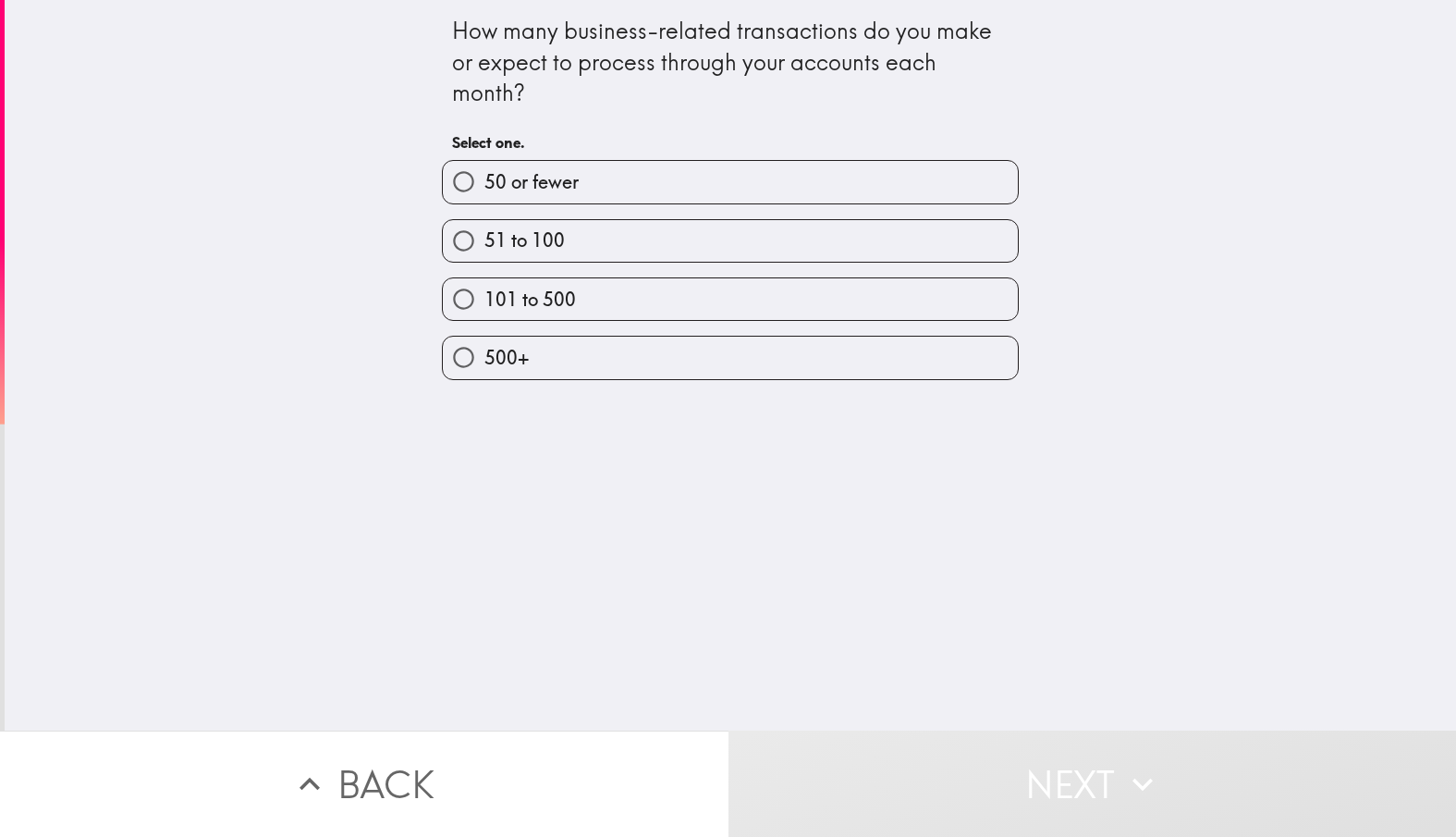 click on "51 to 100" at bounding box center (730, 240) 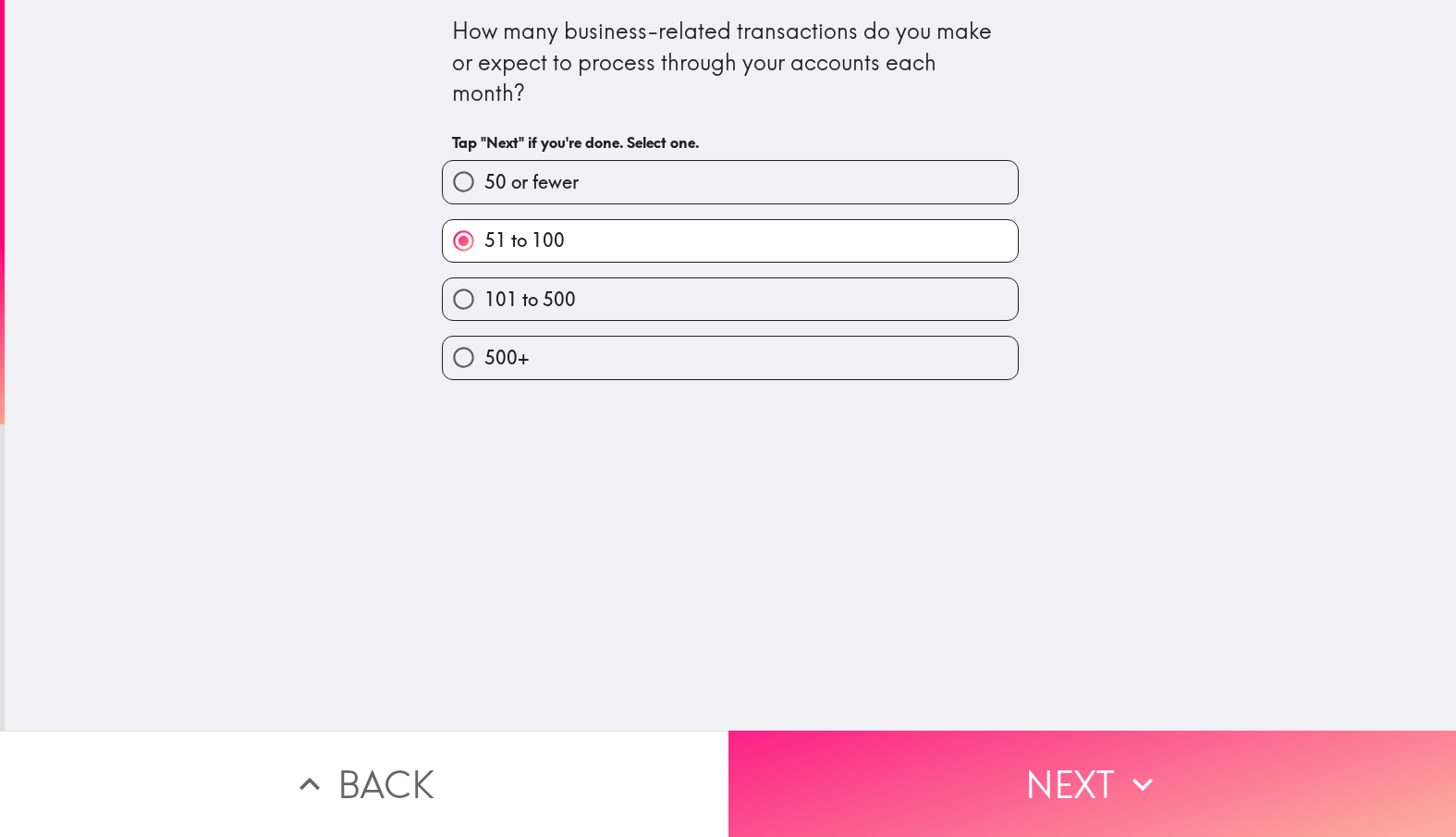 click on "Next" at bounding box center (1093, 783) 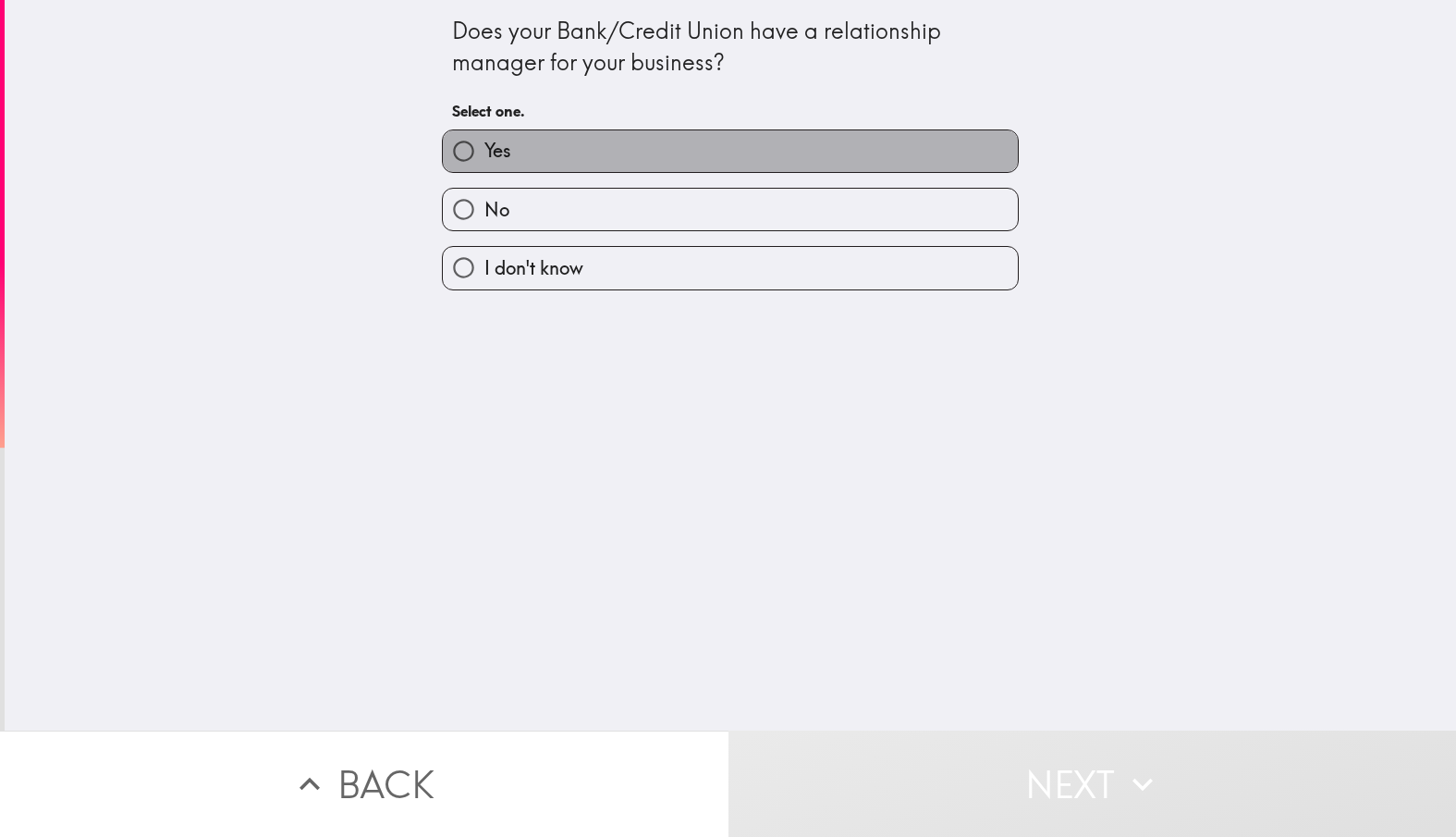 click on "Yes" at bounding box center (730, 151) 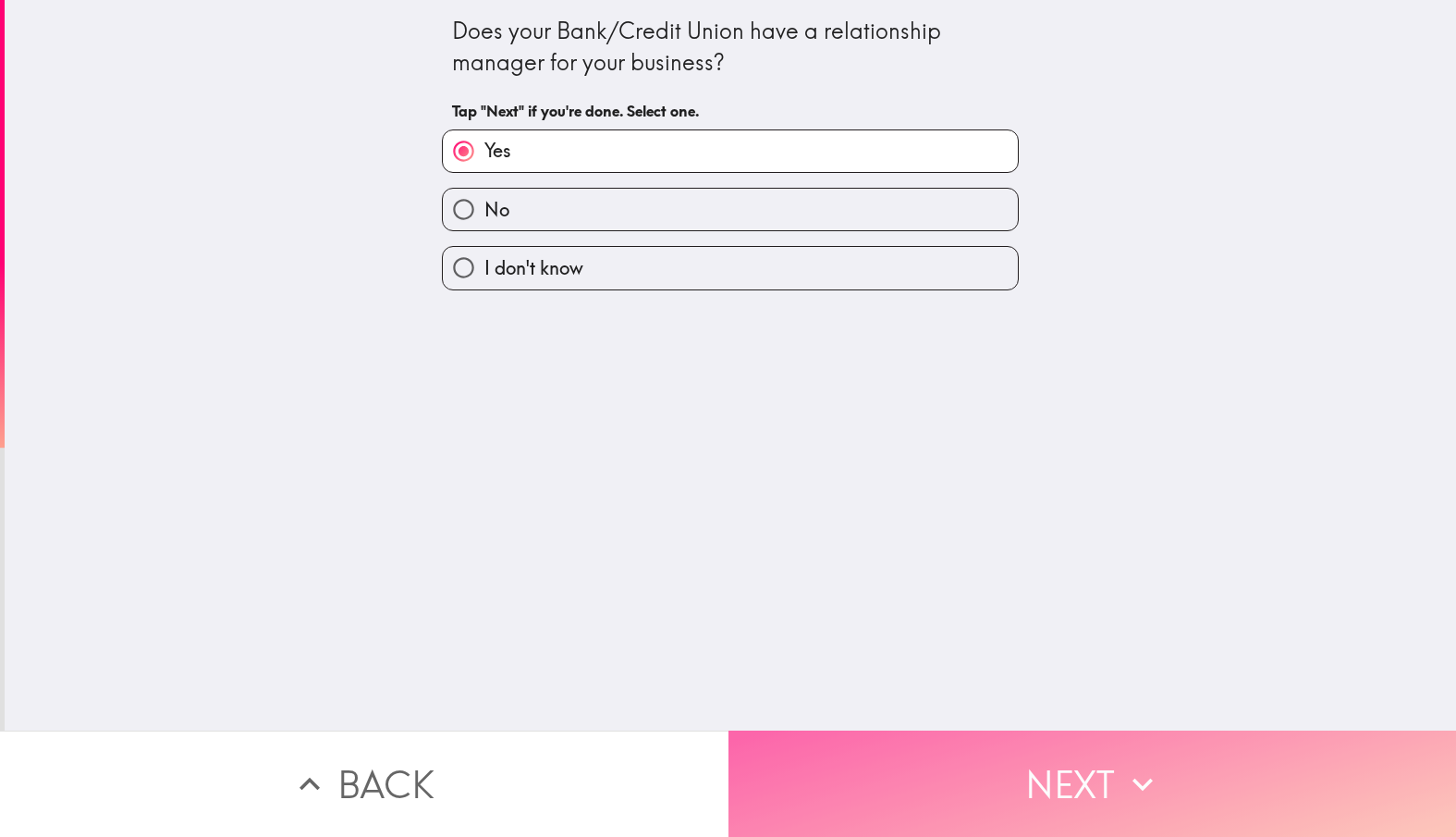 click on "Next" at bounding box center (1093, 783) 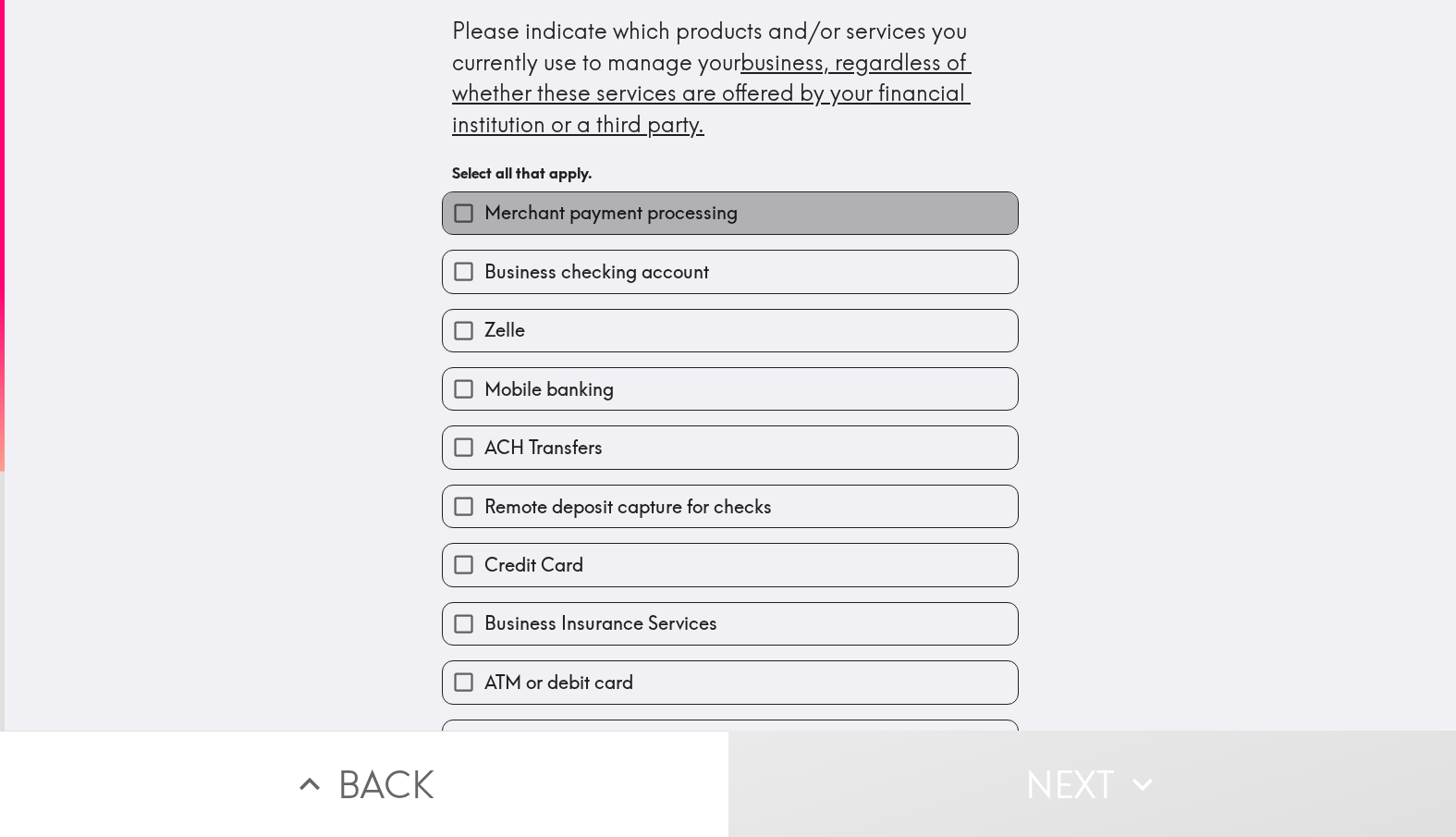 click on "Merchant payment processing" at bounding box center (611, 213) 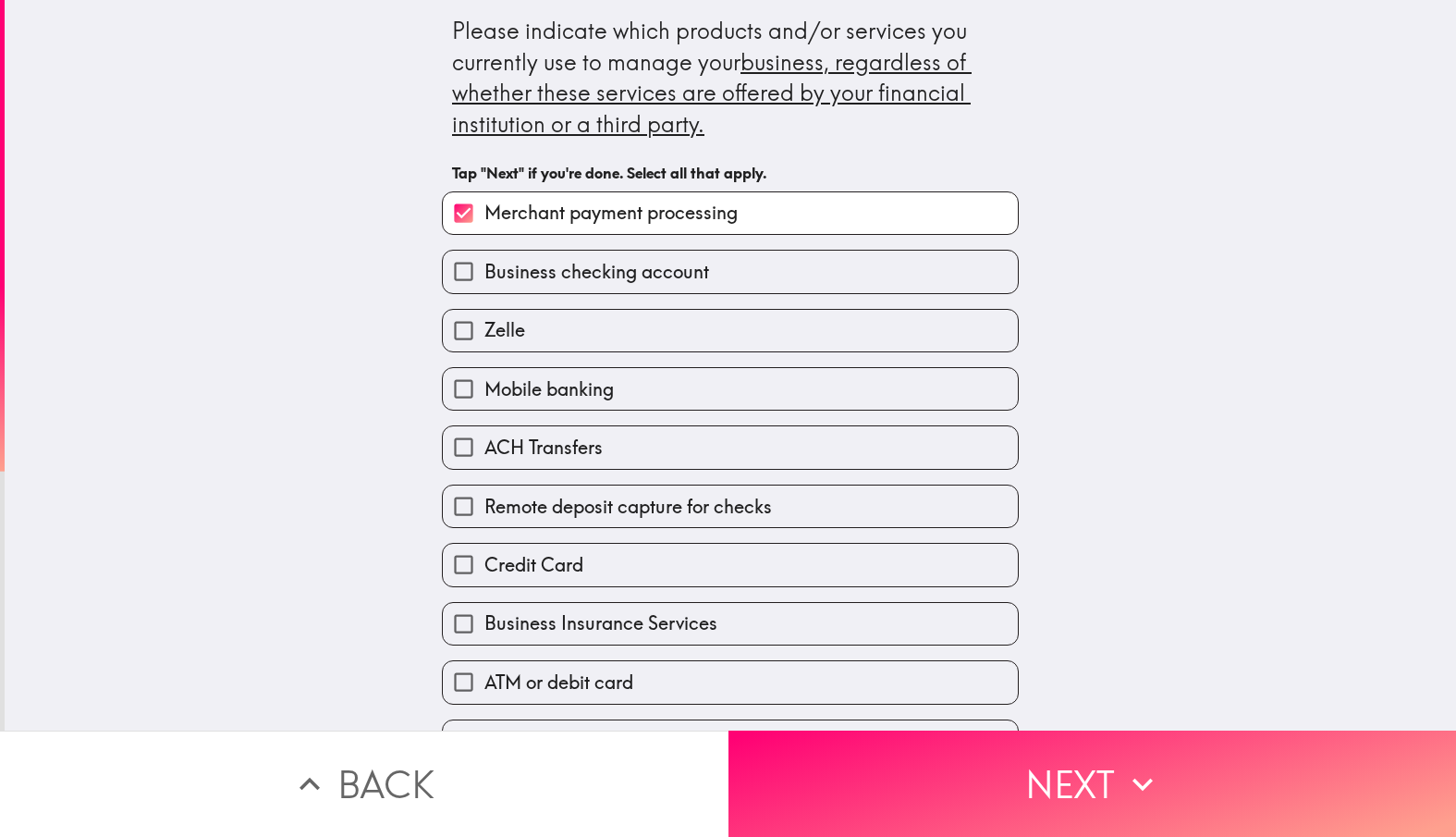 click on "Business checking account" at bounding box center [596, 272] 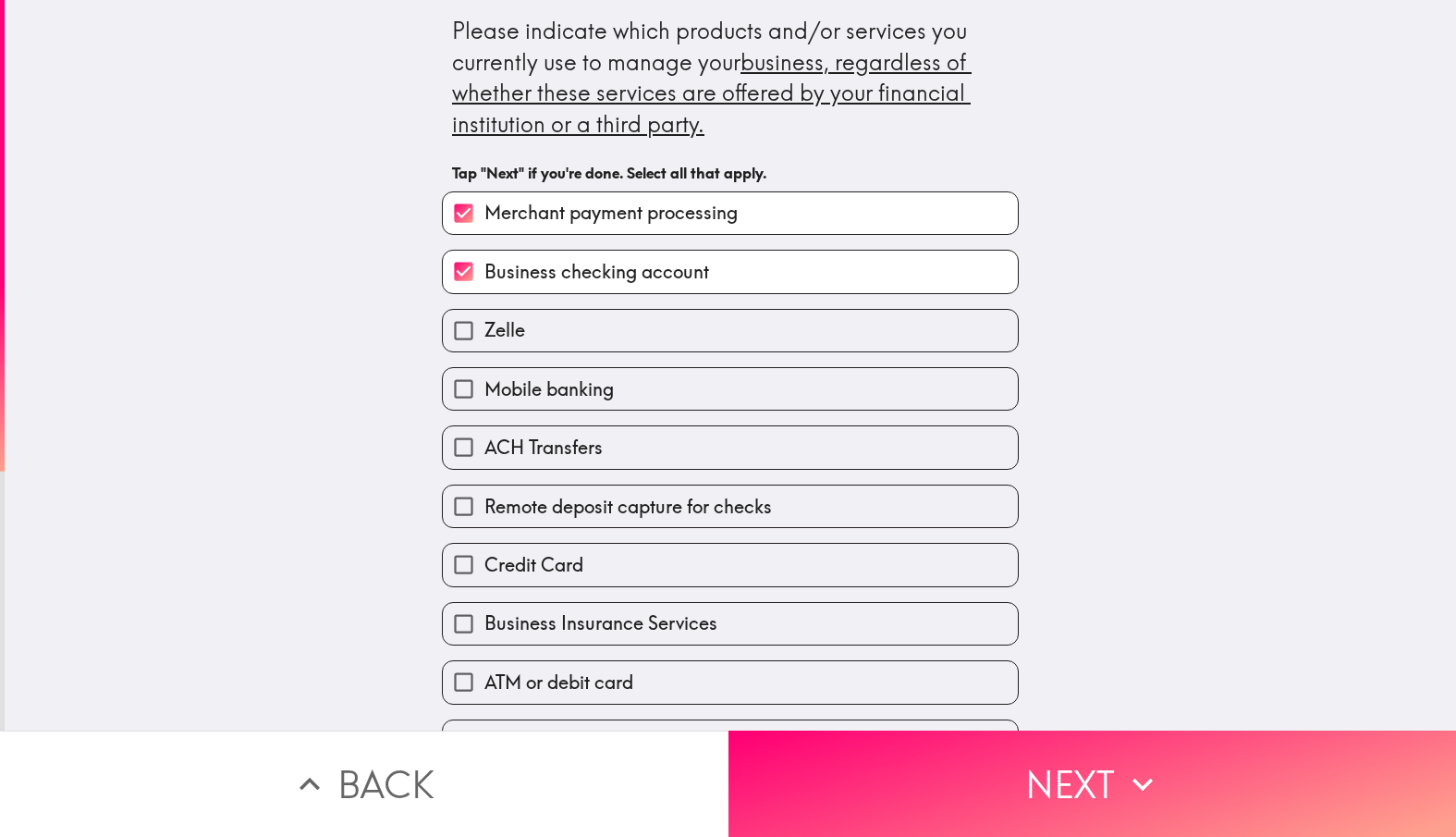 click on "ACH Transfers" at bounding box center [544, 448] 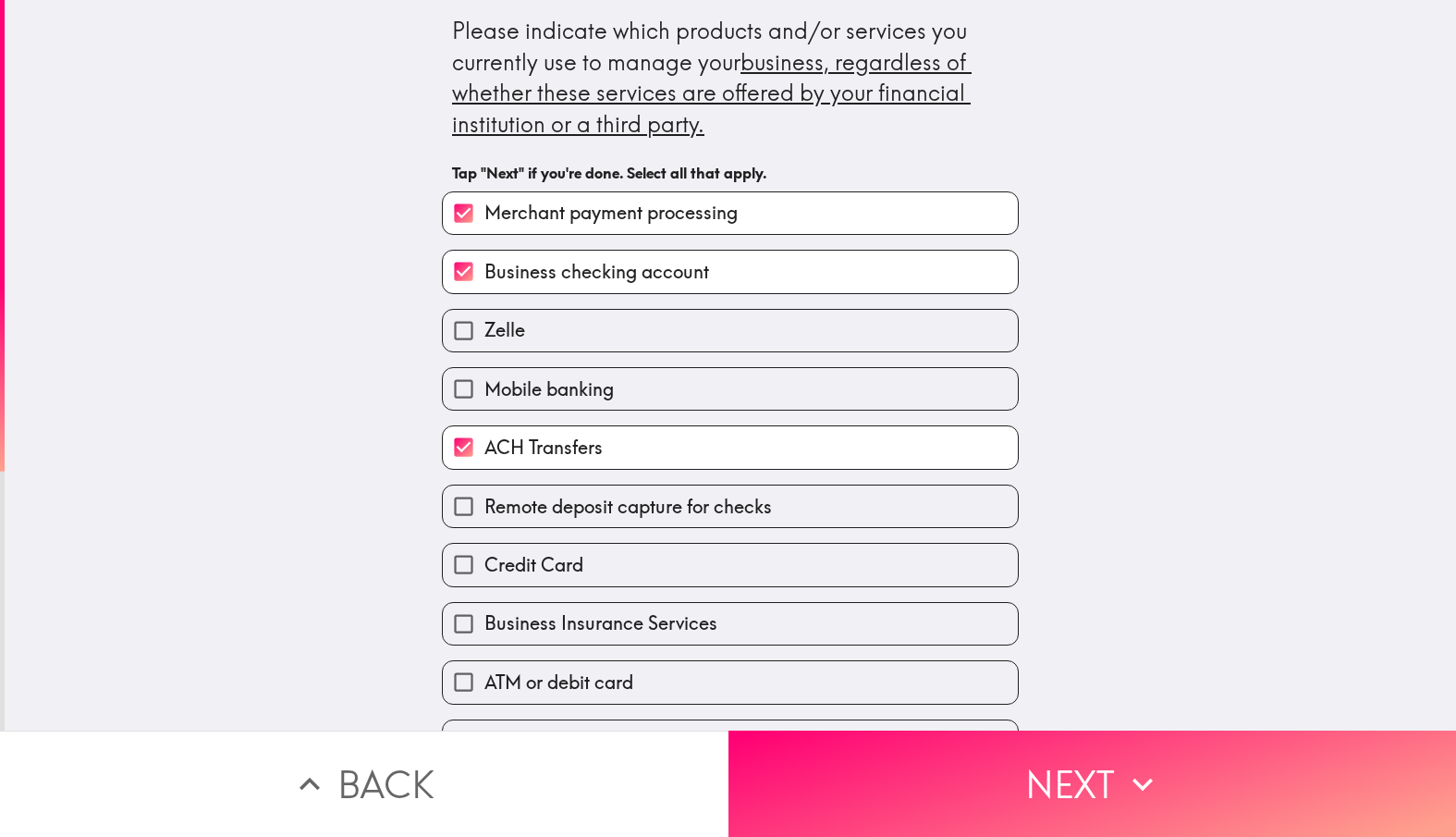 click on "Credit Card" at bounding box center (533, 565) 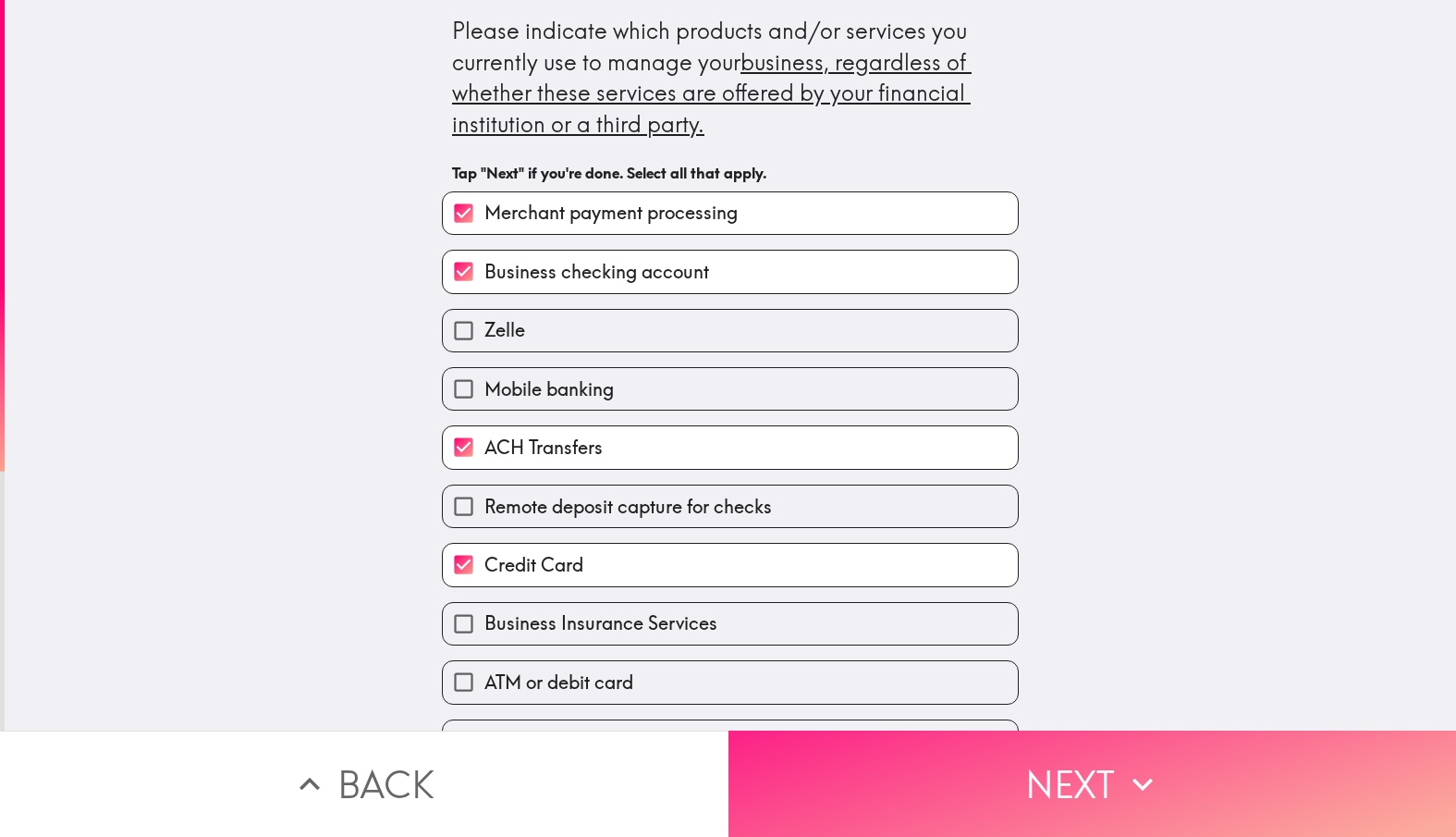 click on "Next" at bounding box center [1093, 783] 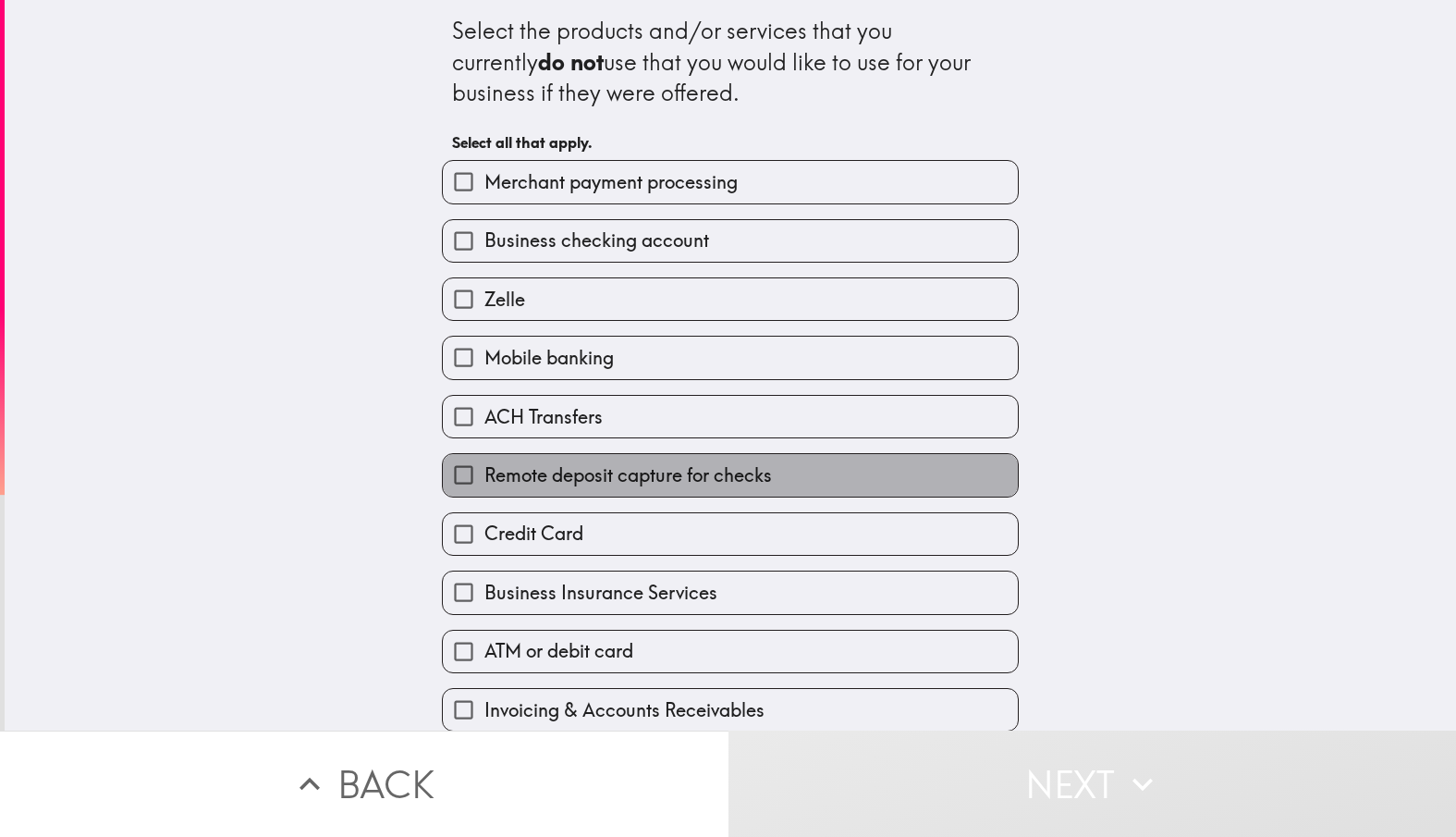 drag, startPoint x: 594, startPoint y: 472, endPoint x: 581, endPoint y: 578, distance: 106.79419 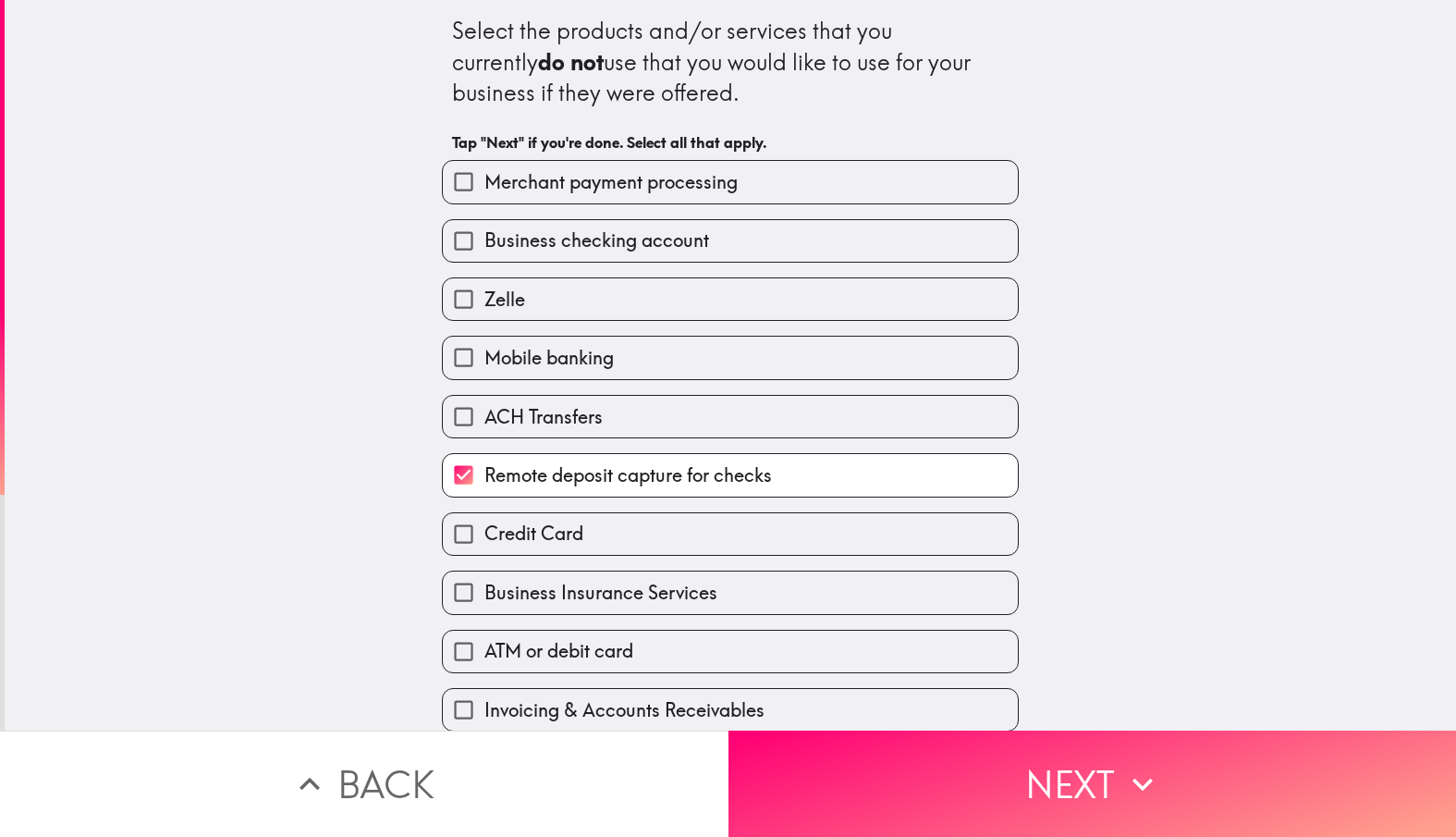 click on "Business Insurance Services" at bounding box center (601, 593) 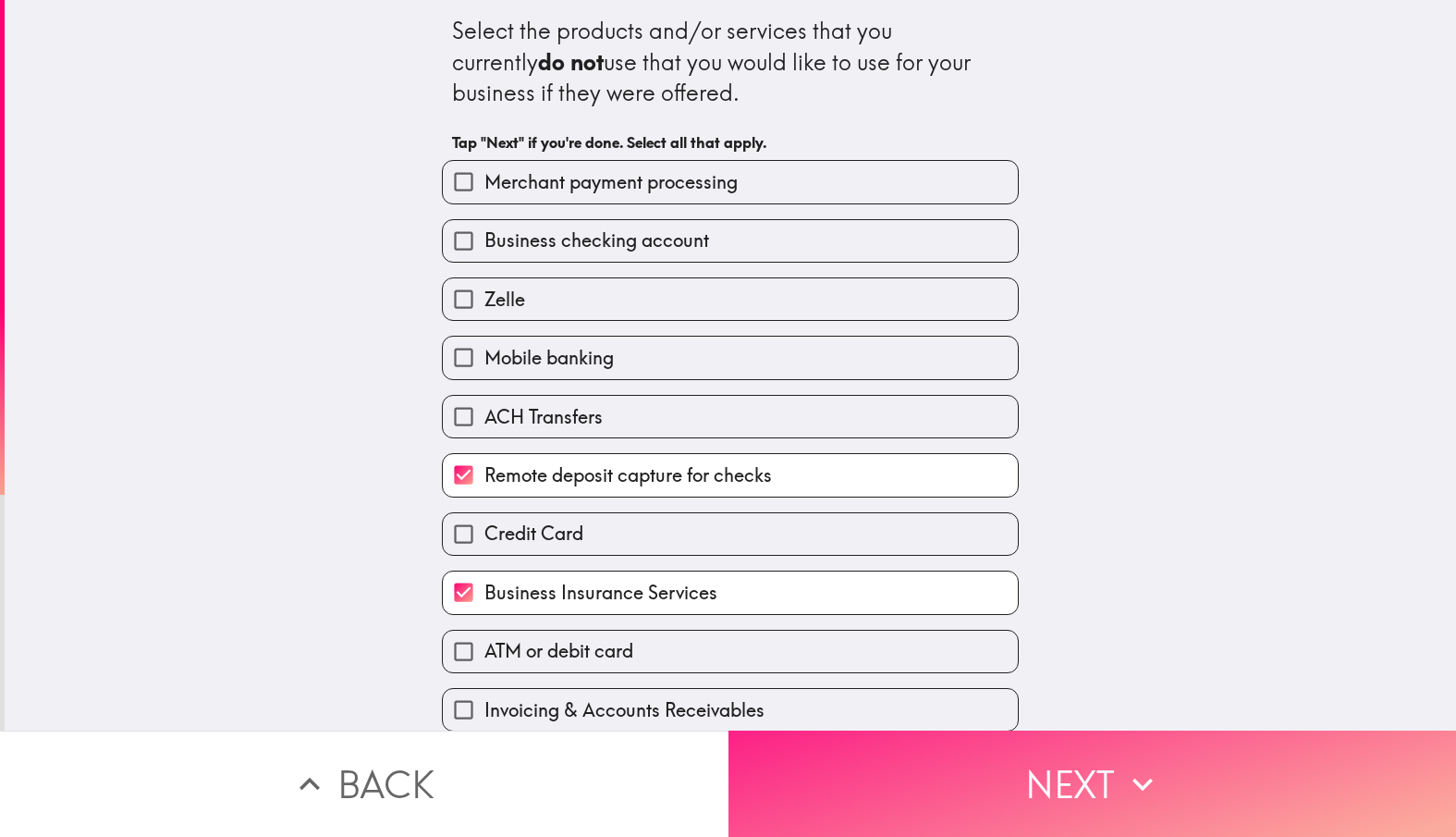 click on "Next" at bounding box center [1093, 783] 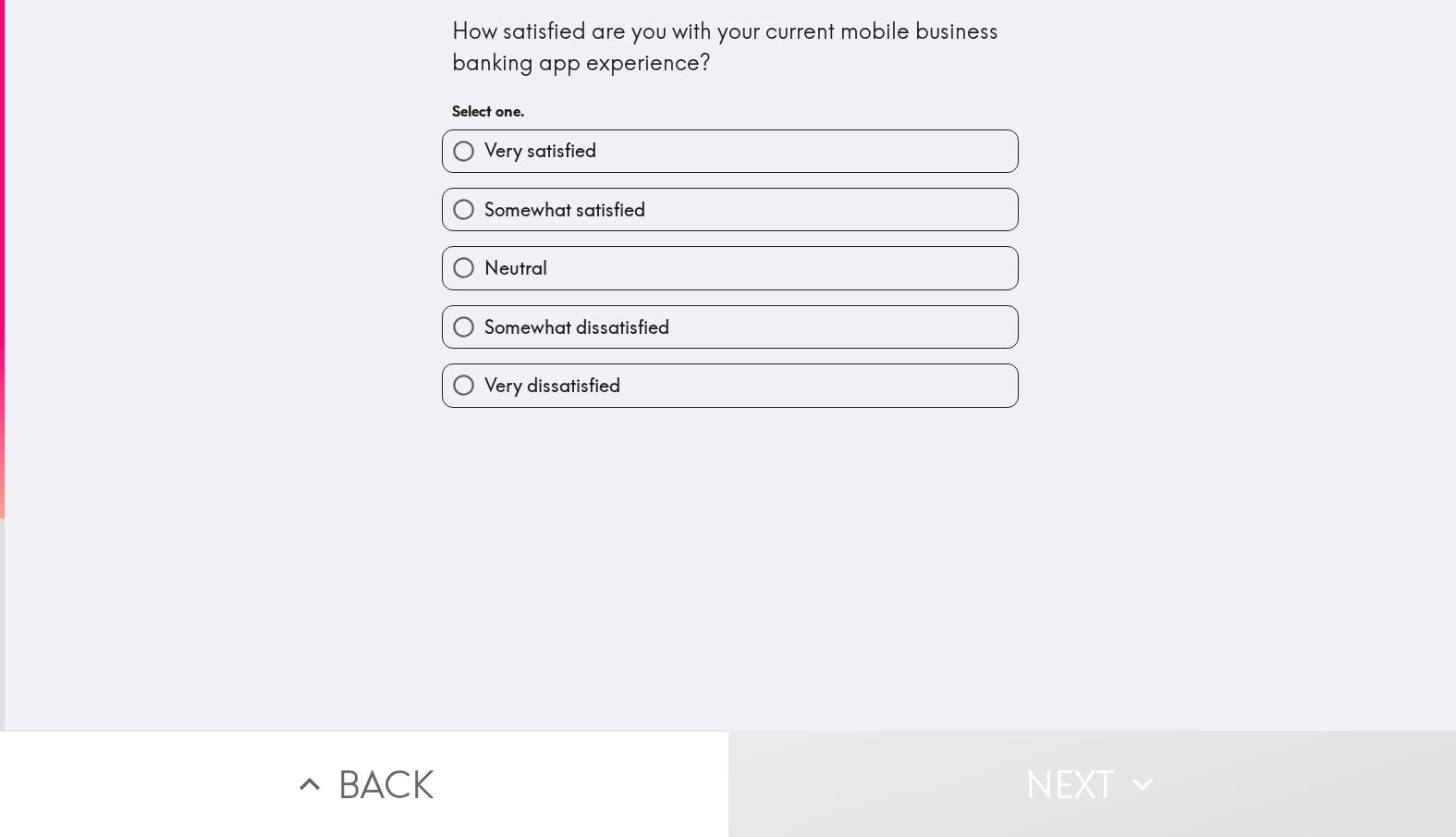 click on "Somewhat satisfied" at bounding box center (730, 209) 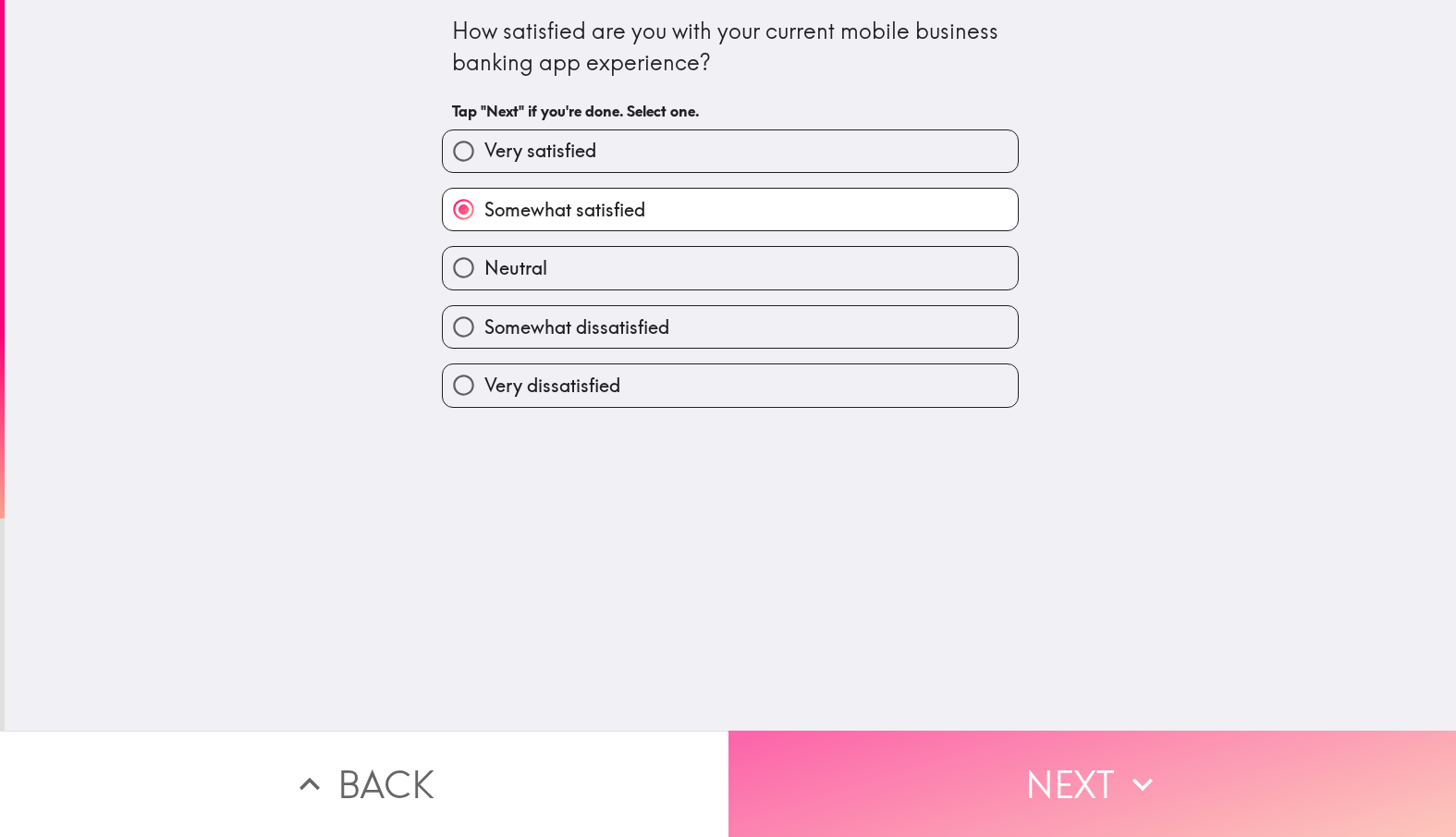 click on "Next" at bounding box center [1093, 783] 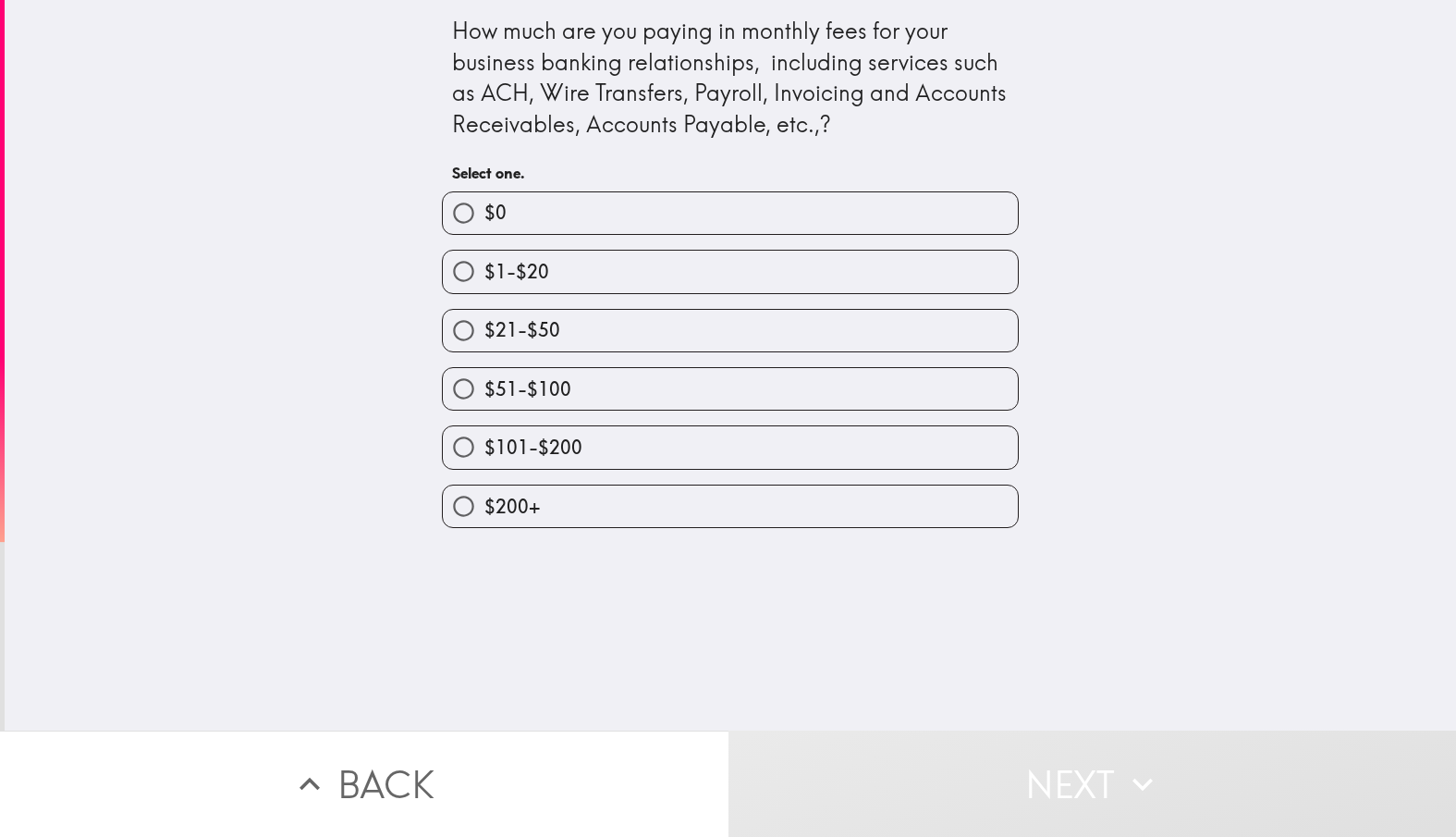 click on "$101-$200" at bounding box center [730, 447] 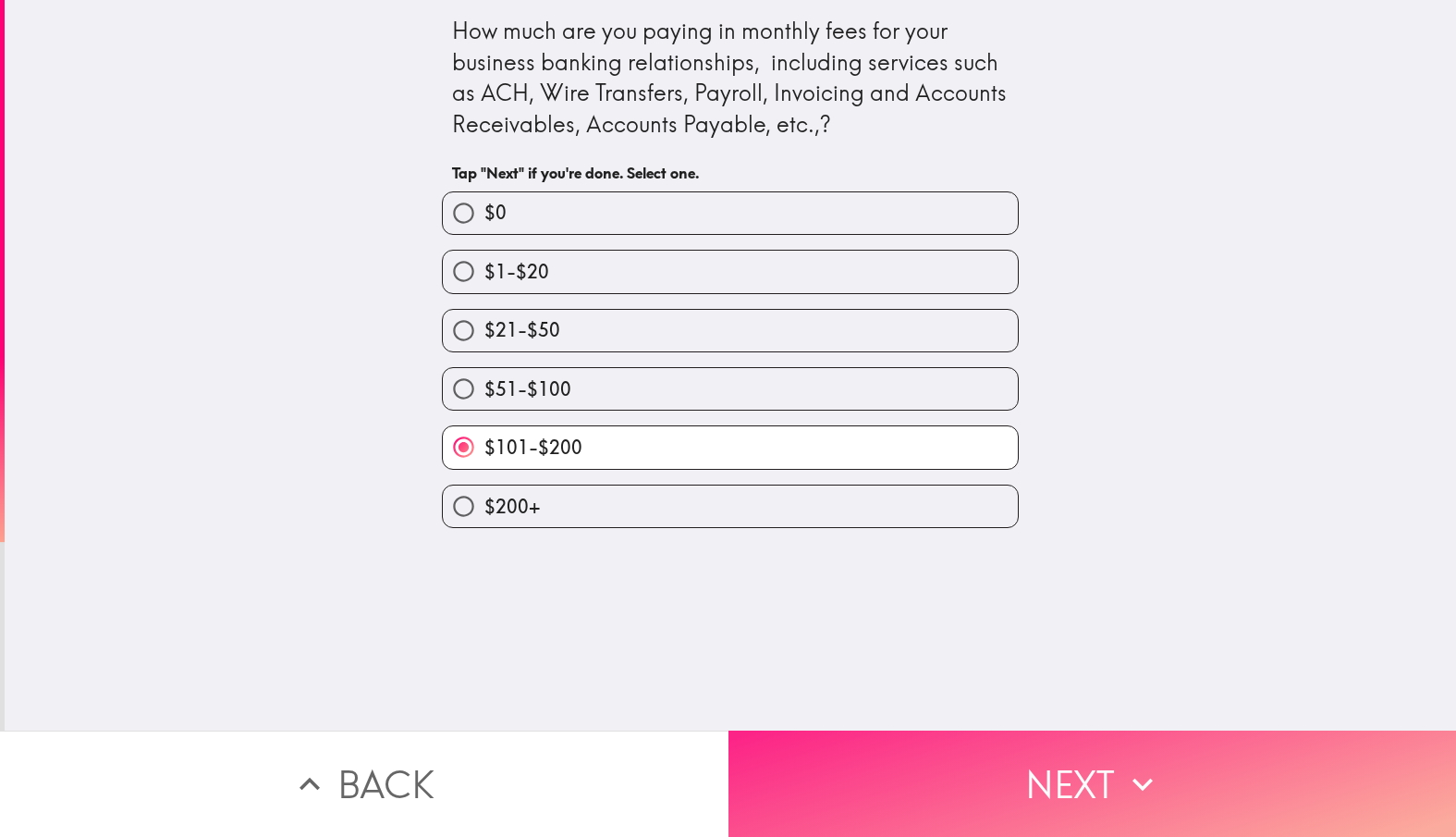 click on "Next" at bounding box center (1093, 783) 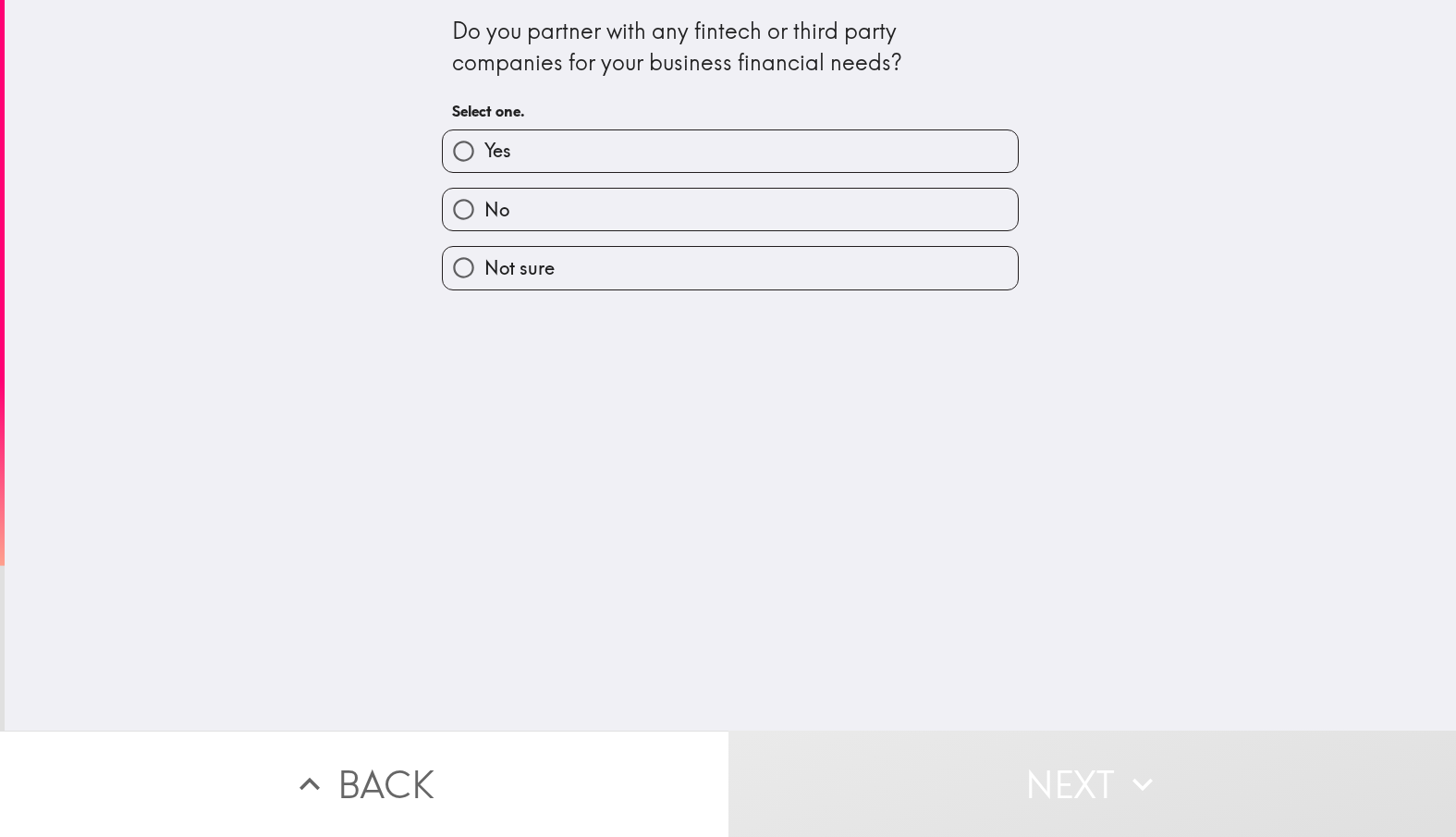 click on "Yes" at bounding box center [730, 151] 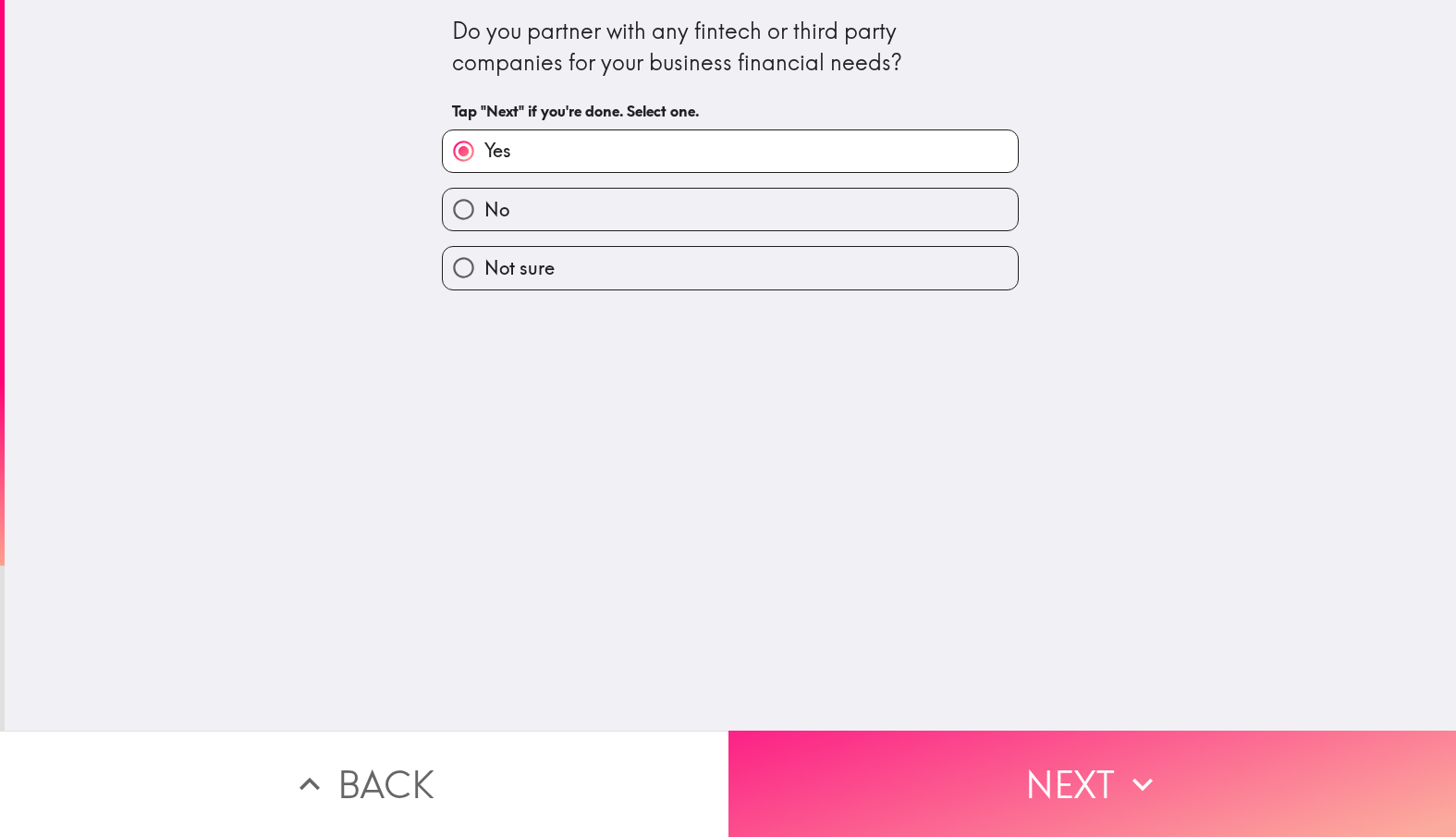 click on "Next" at bounding box center [1093, 783] 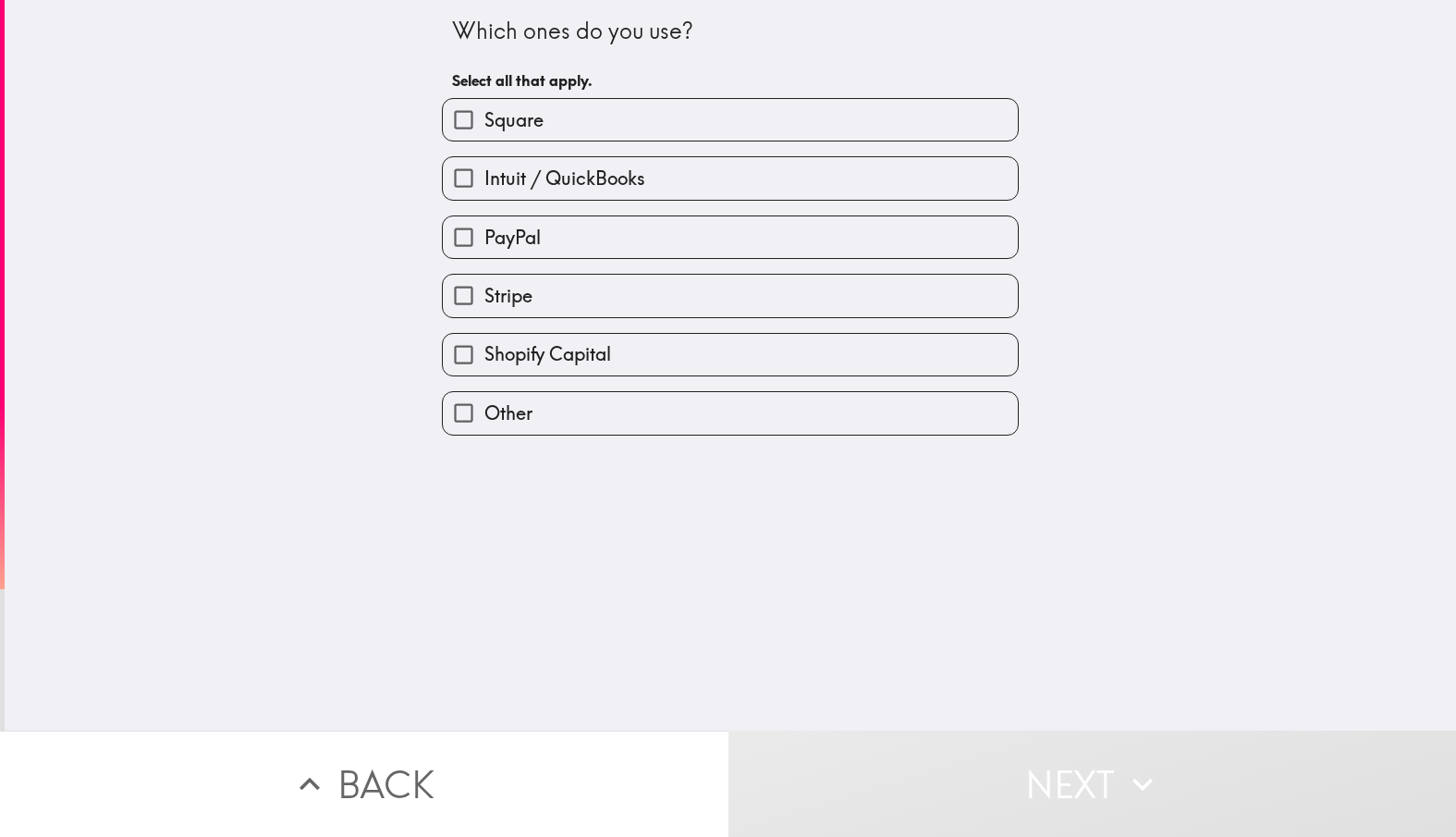 click on "Shopify Capital" at bounding box center (547, 354) 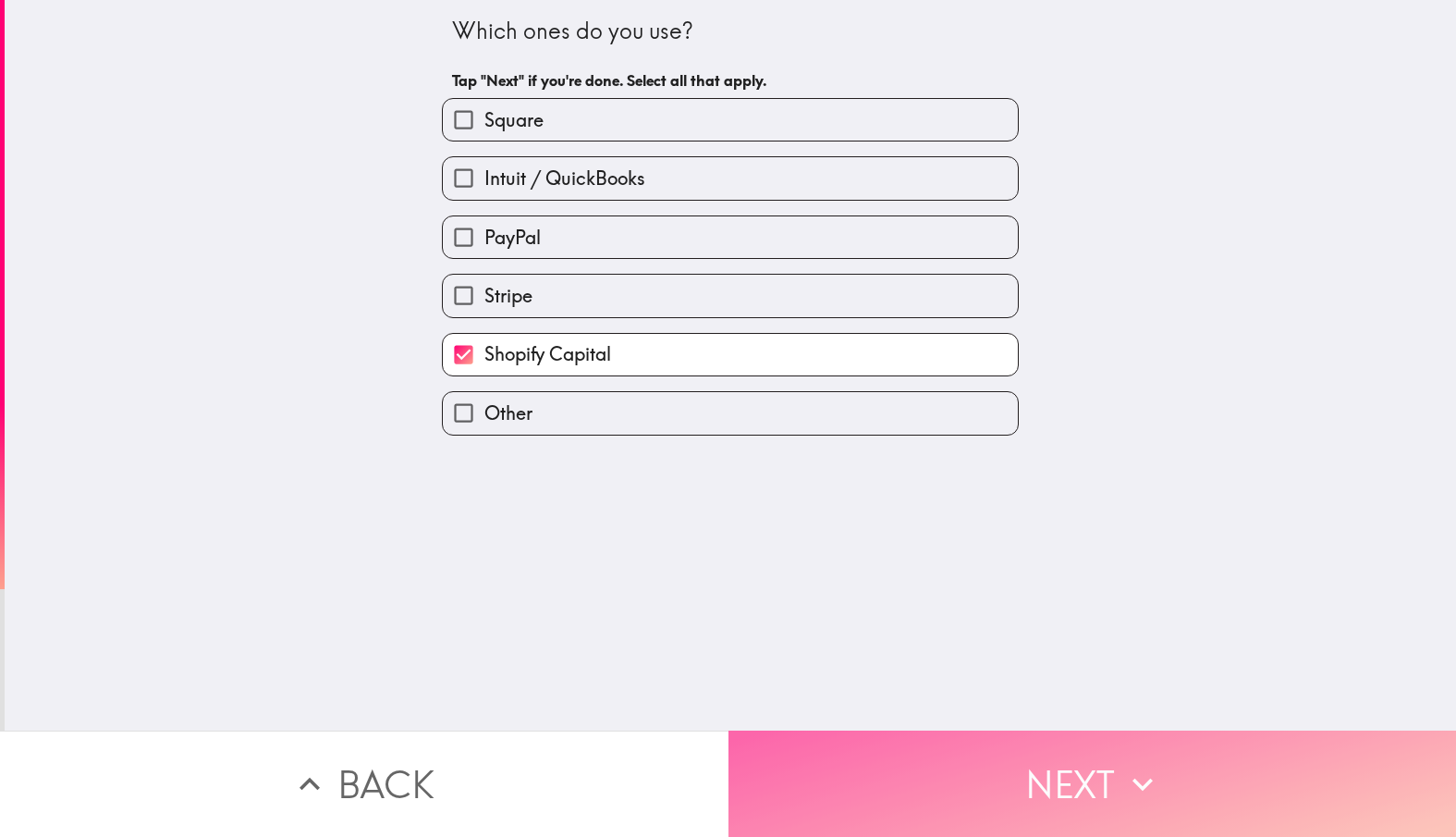 click on "Next" at bounding box center [1093, 783] 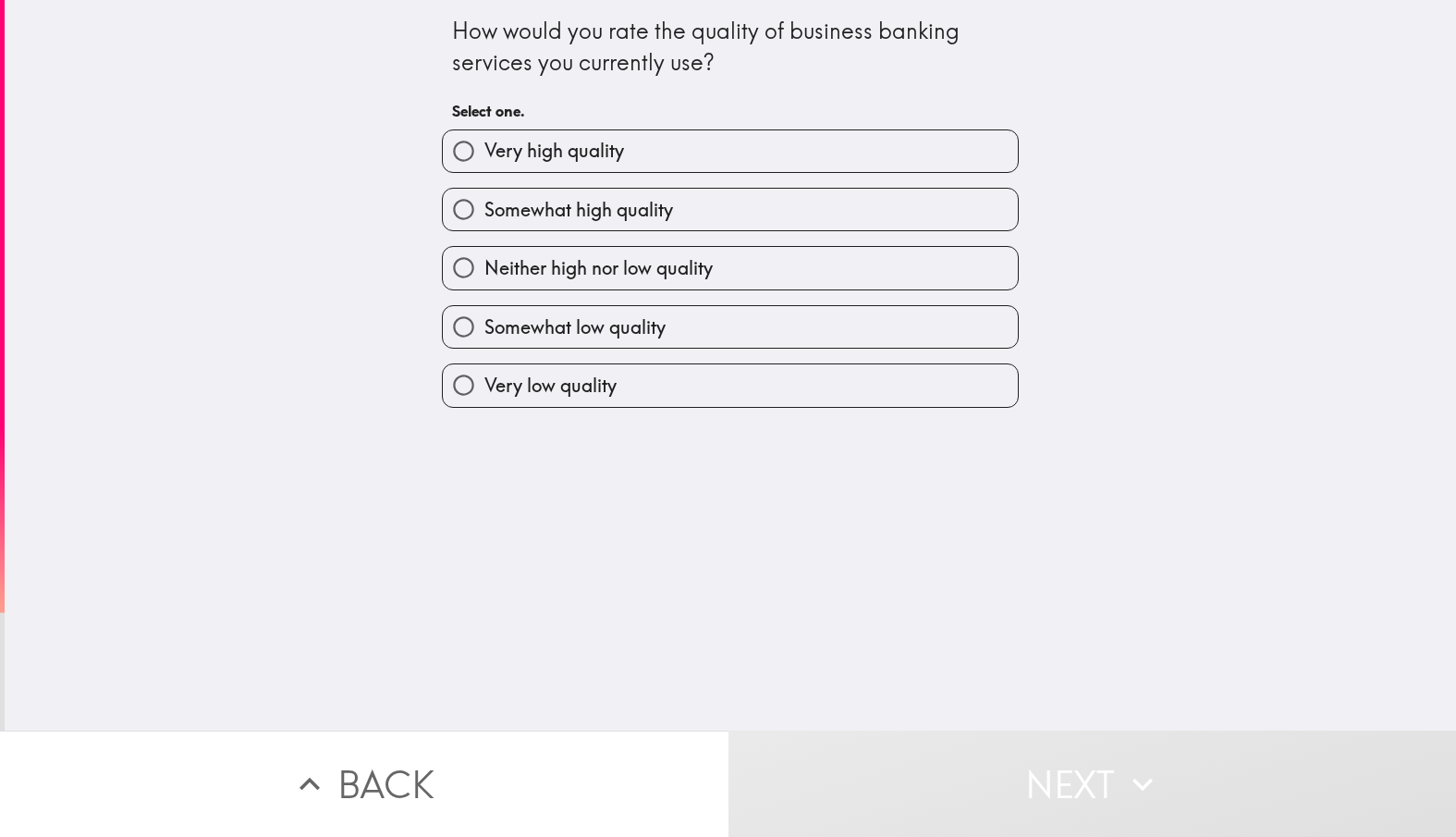 click on "Somewhat high quality" at bounding box center [579, 210] 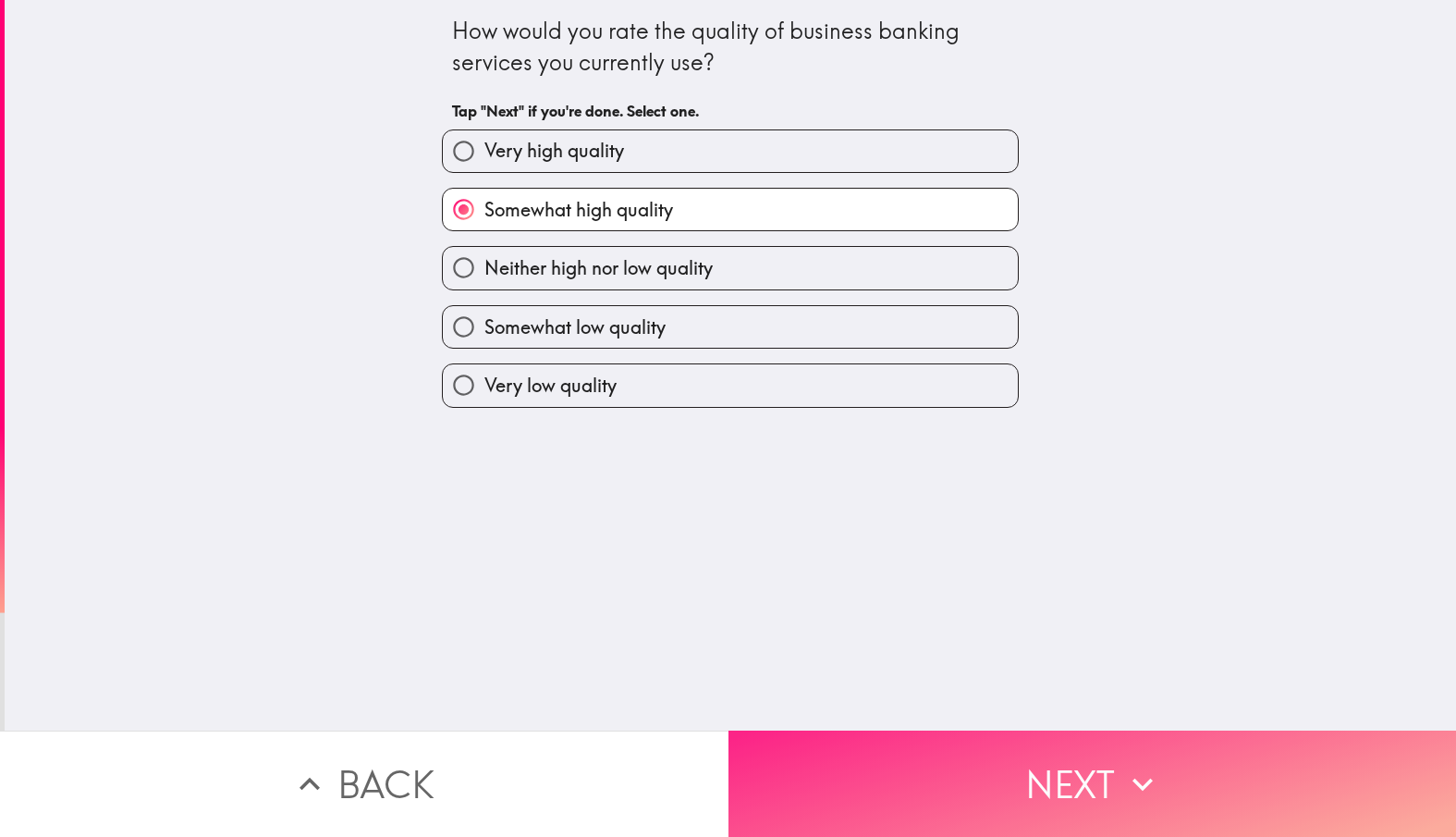 click on "Next" at bounding box center (1093, 783) 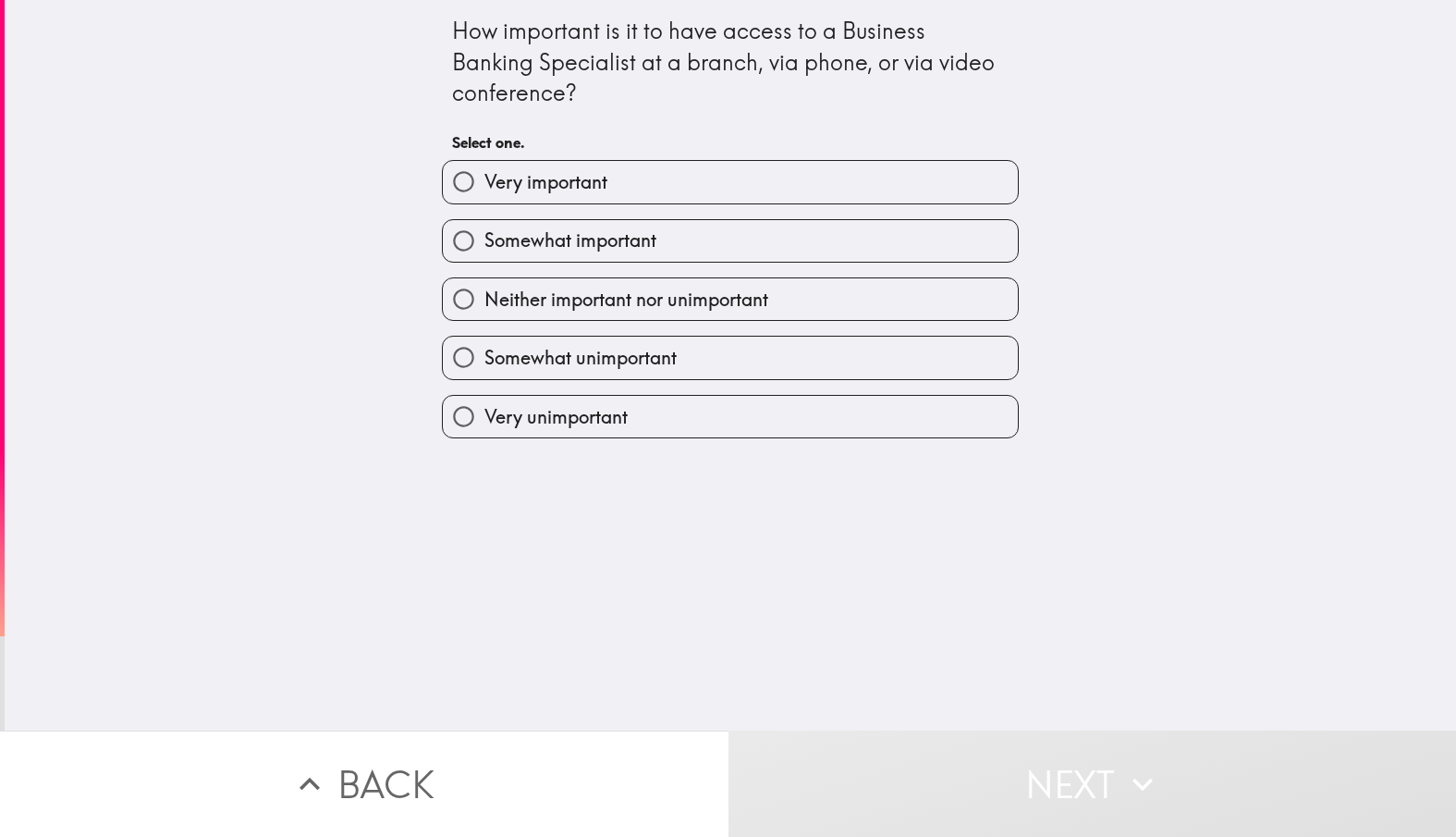 click on "Somewhat important" at bounding box center (570, 240) 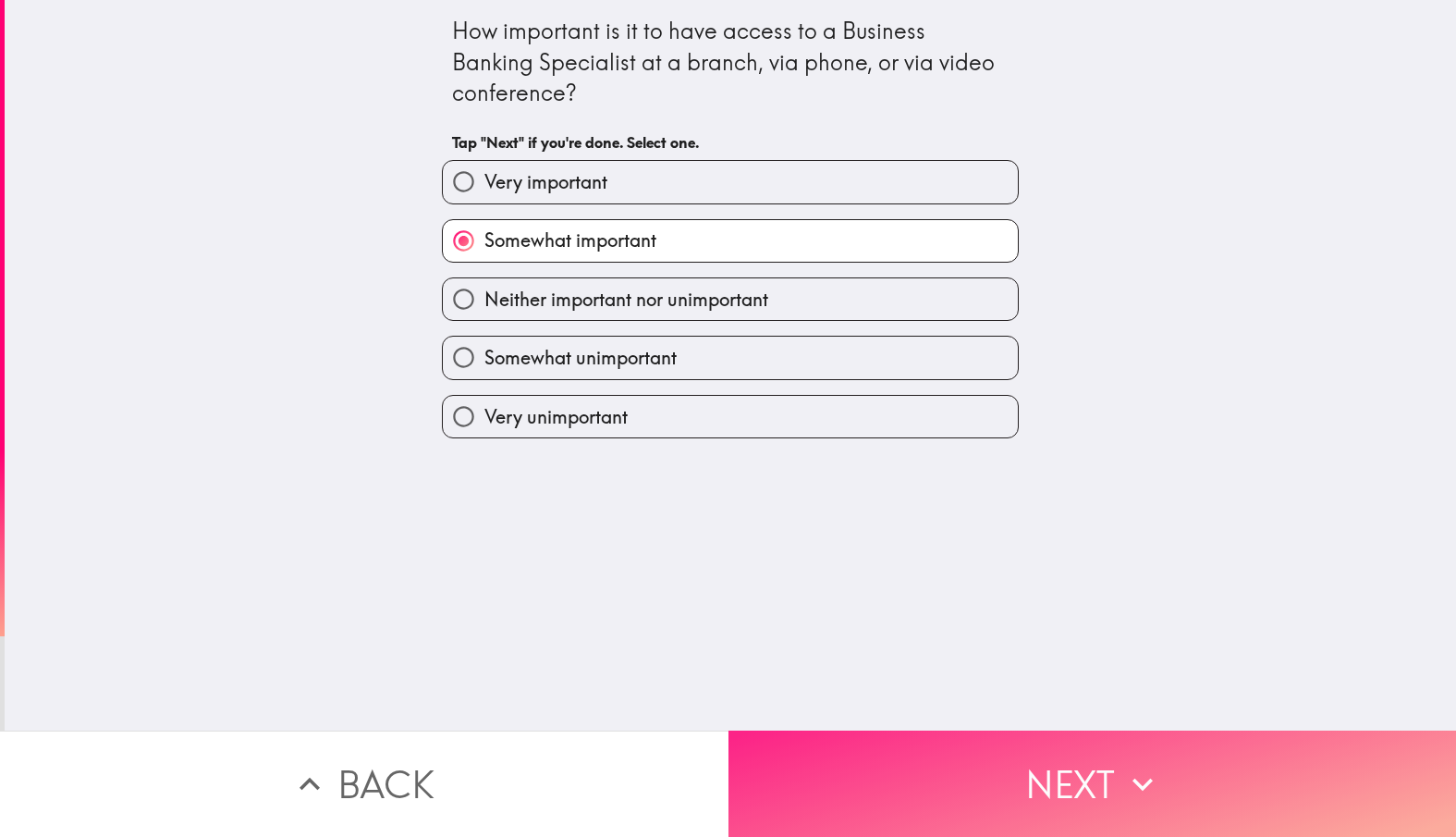 click on "Next" at bounding box center (1093, 783) 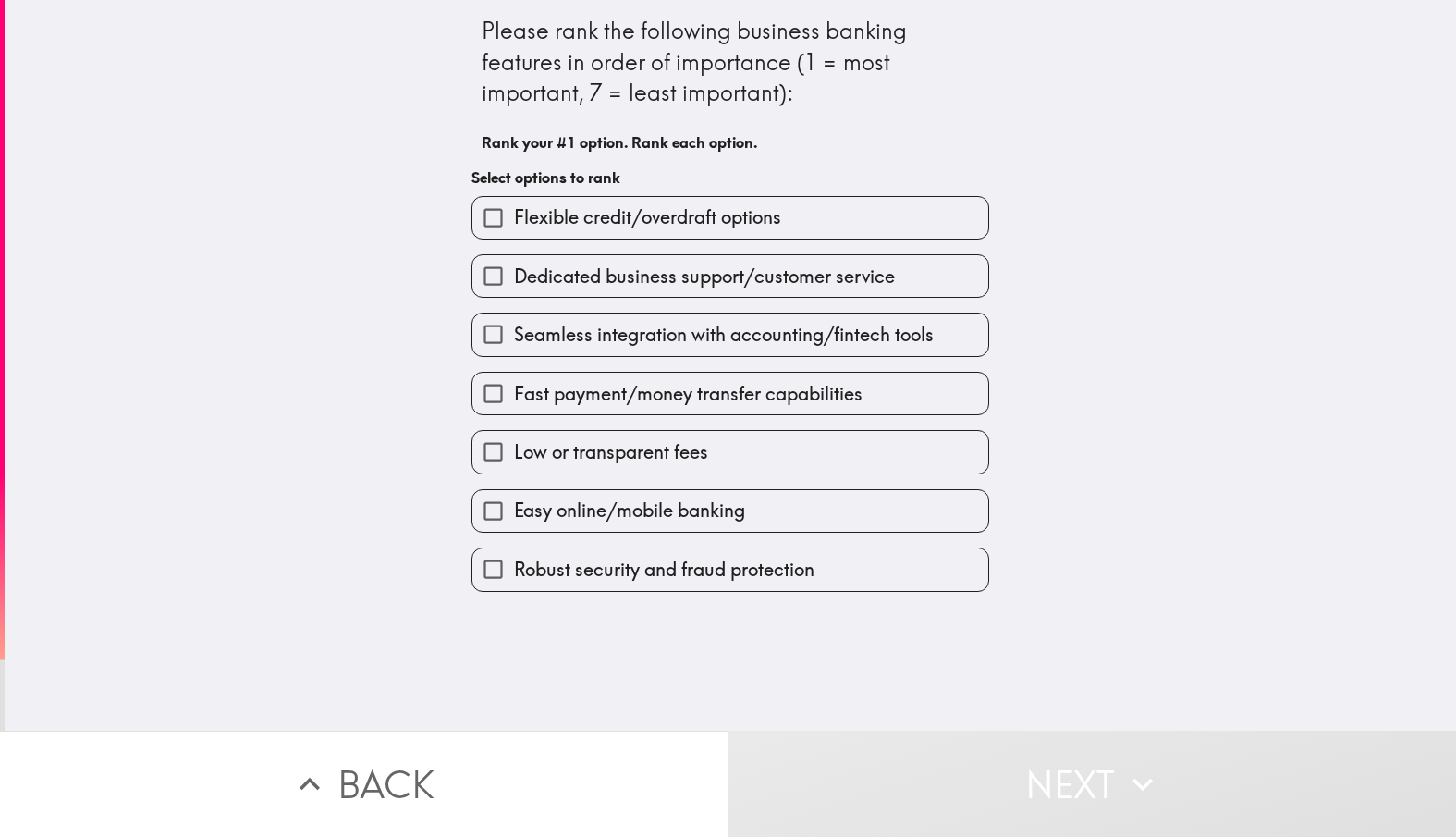click on "Fast payment/money transfer capabilities" at bounding box center [730, 393] 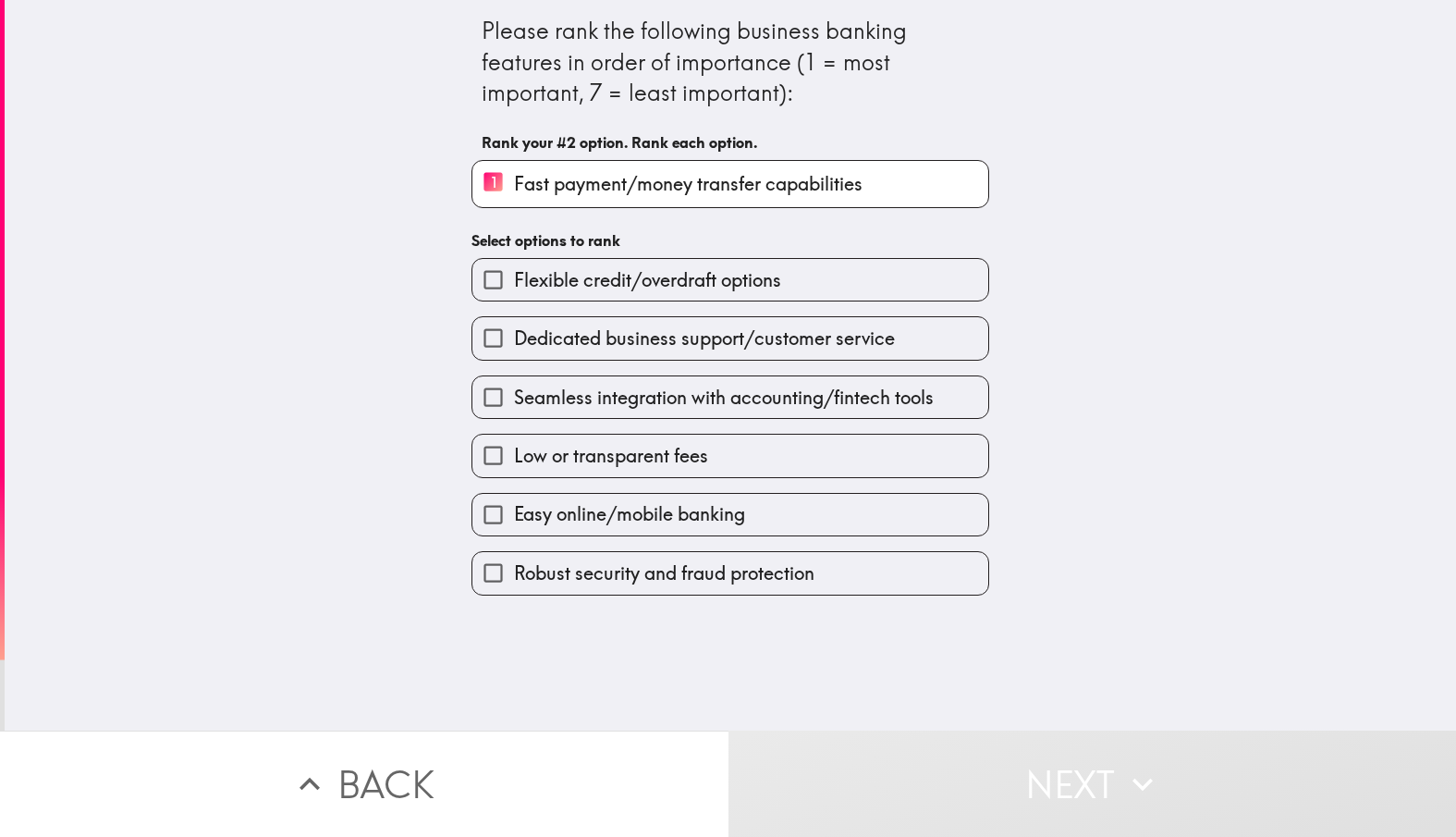 click on "Easy online/mobile banking" at bounding box center [630, 514] 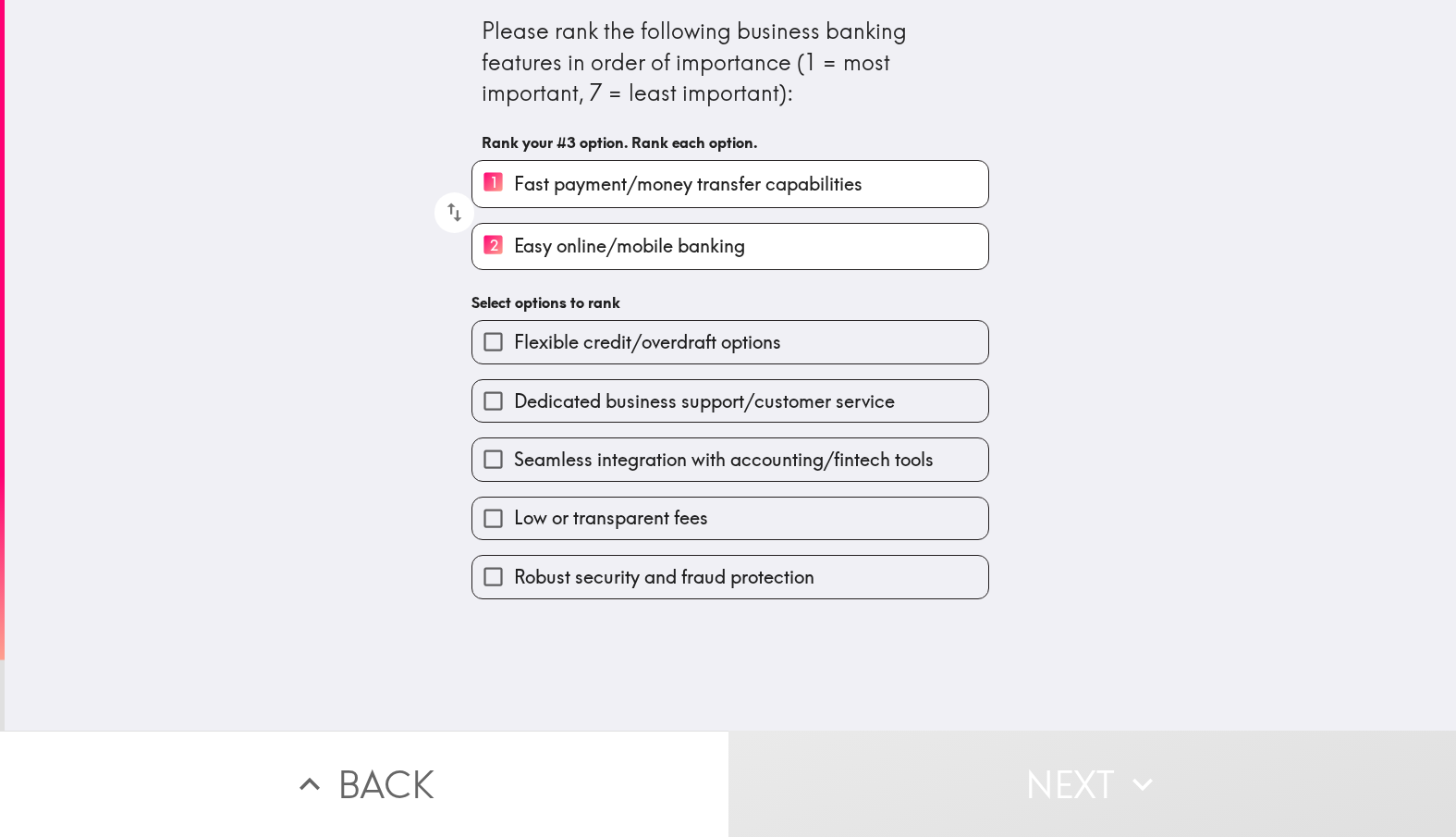 click on "Seamless integration with accounting/fintech tools" at bounding box center [724, 460] 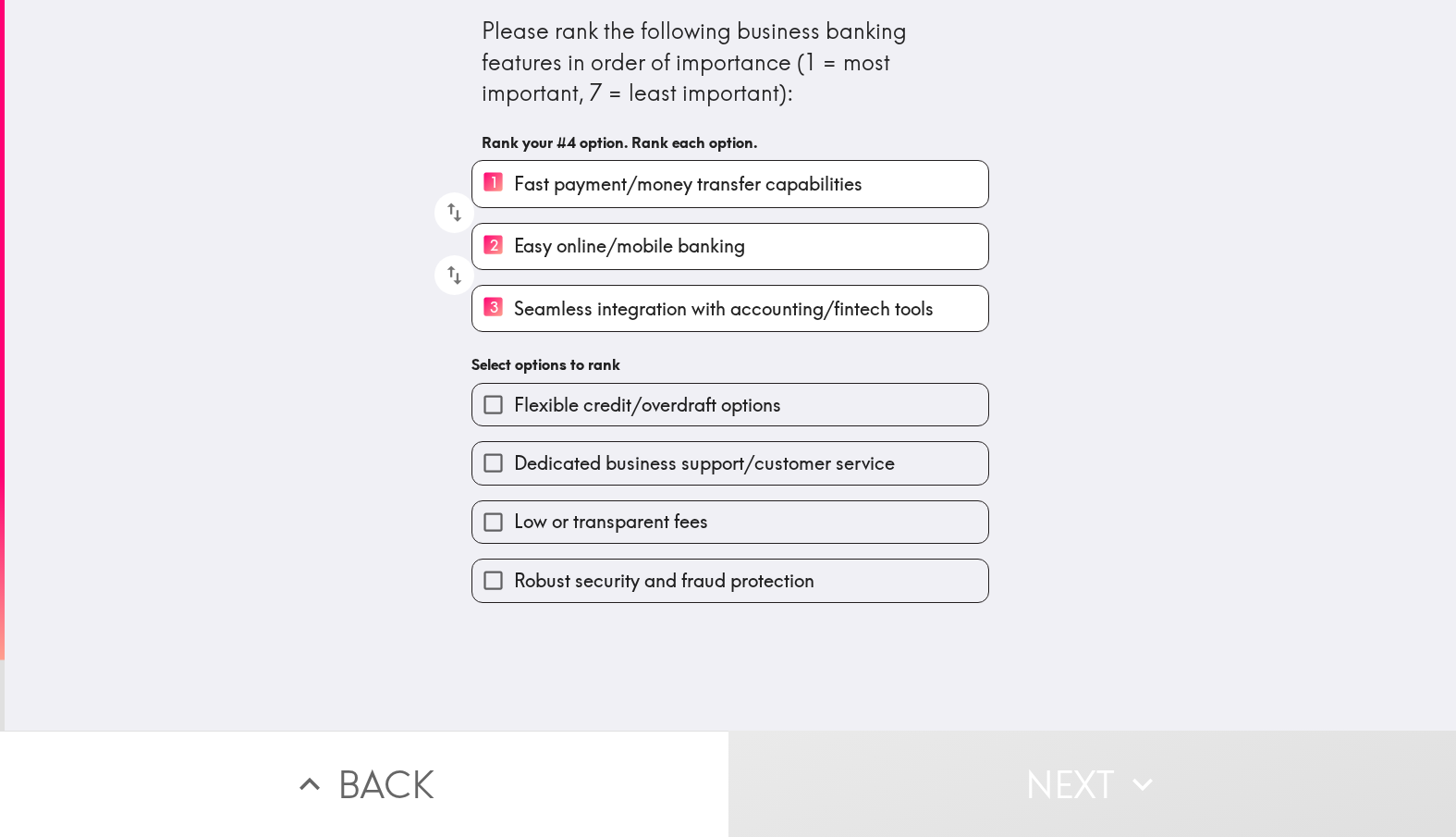 click on "Flexible credit/overdraft options" at bounding box center [647, 405] 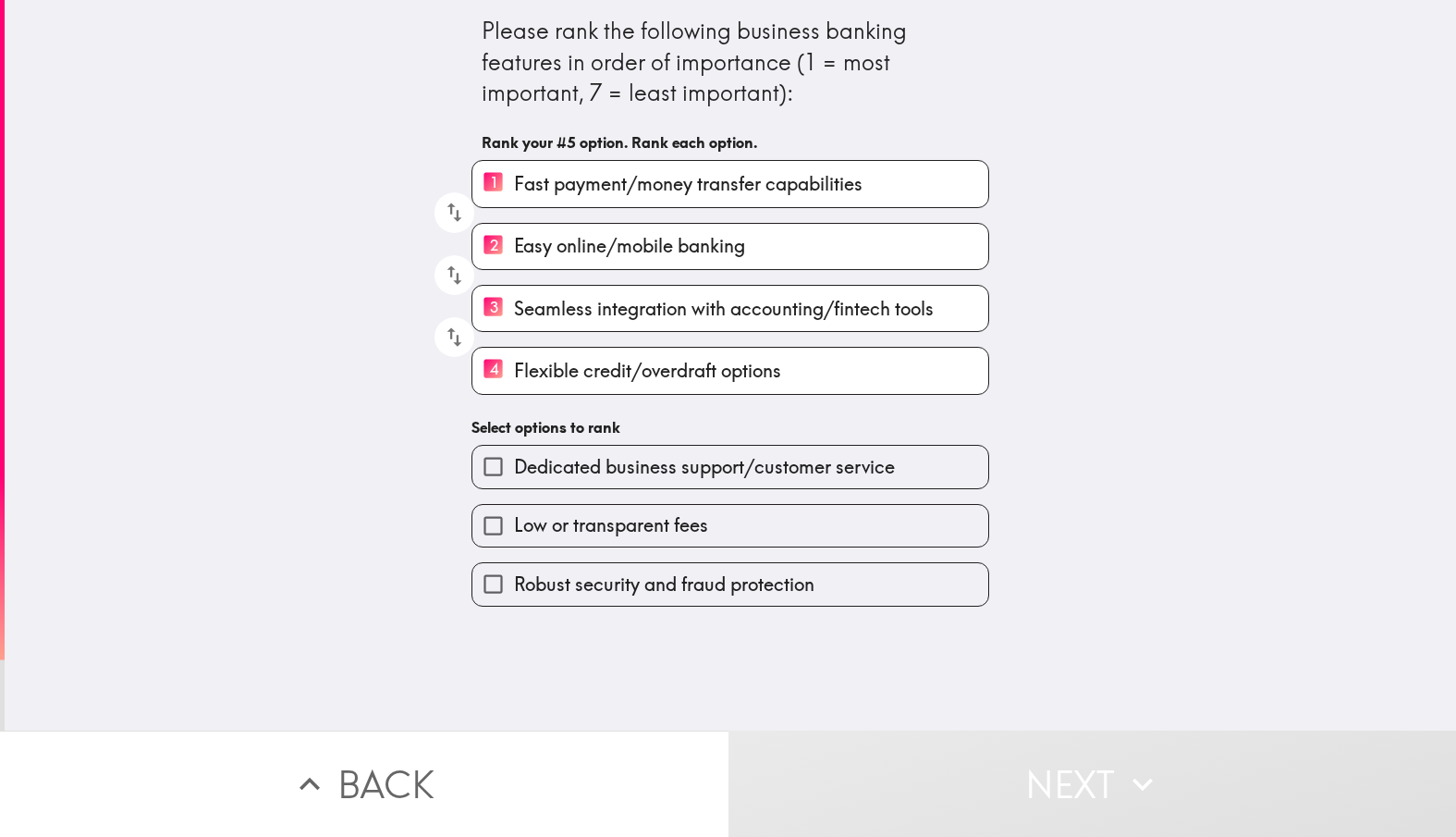 click on "Low or transparent fees" at bounding box center [611, 525] 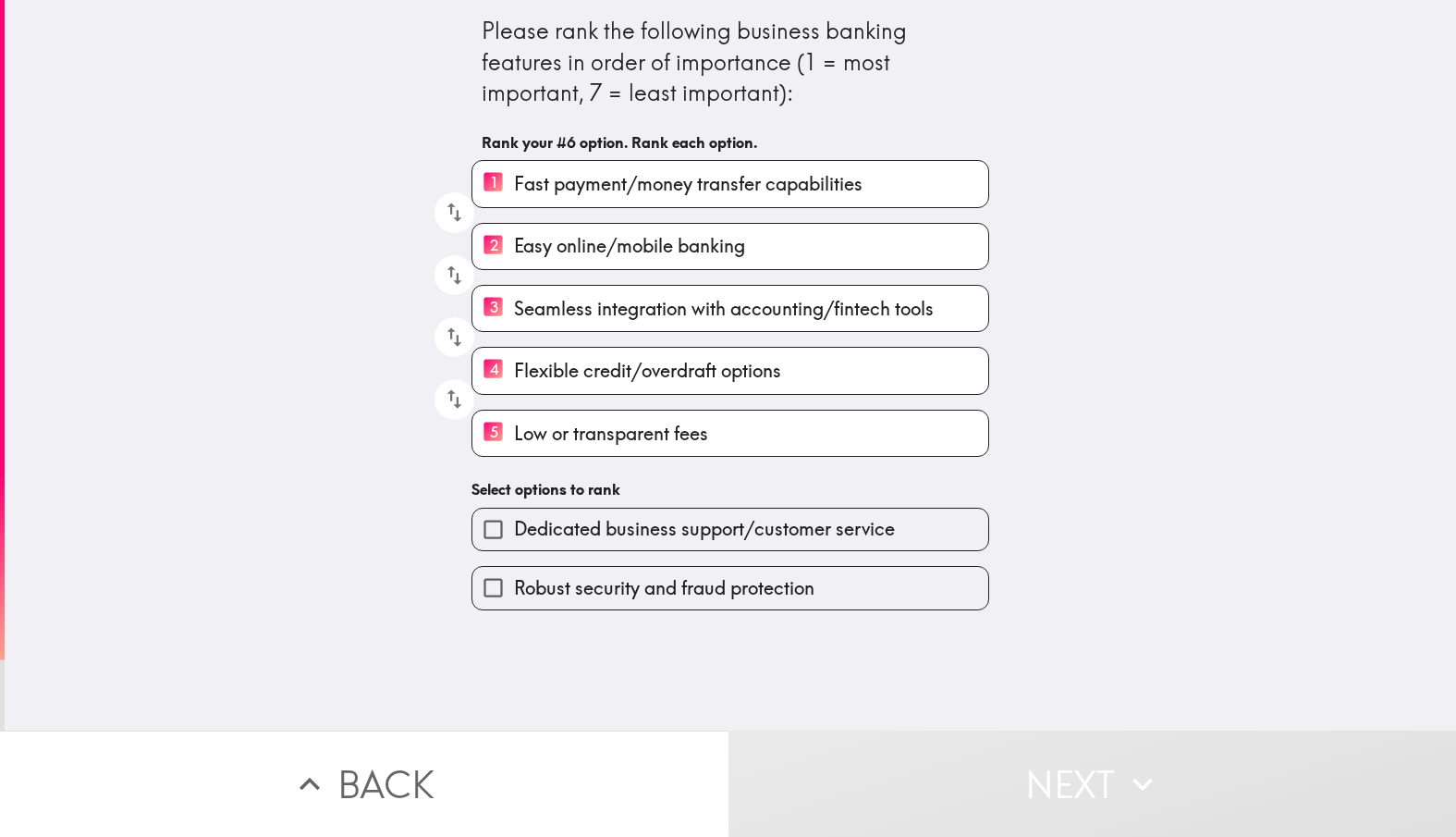 click on "Select options to rank" at bounding box center (730, 489) 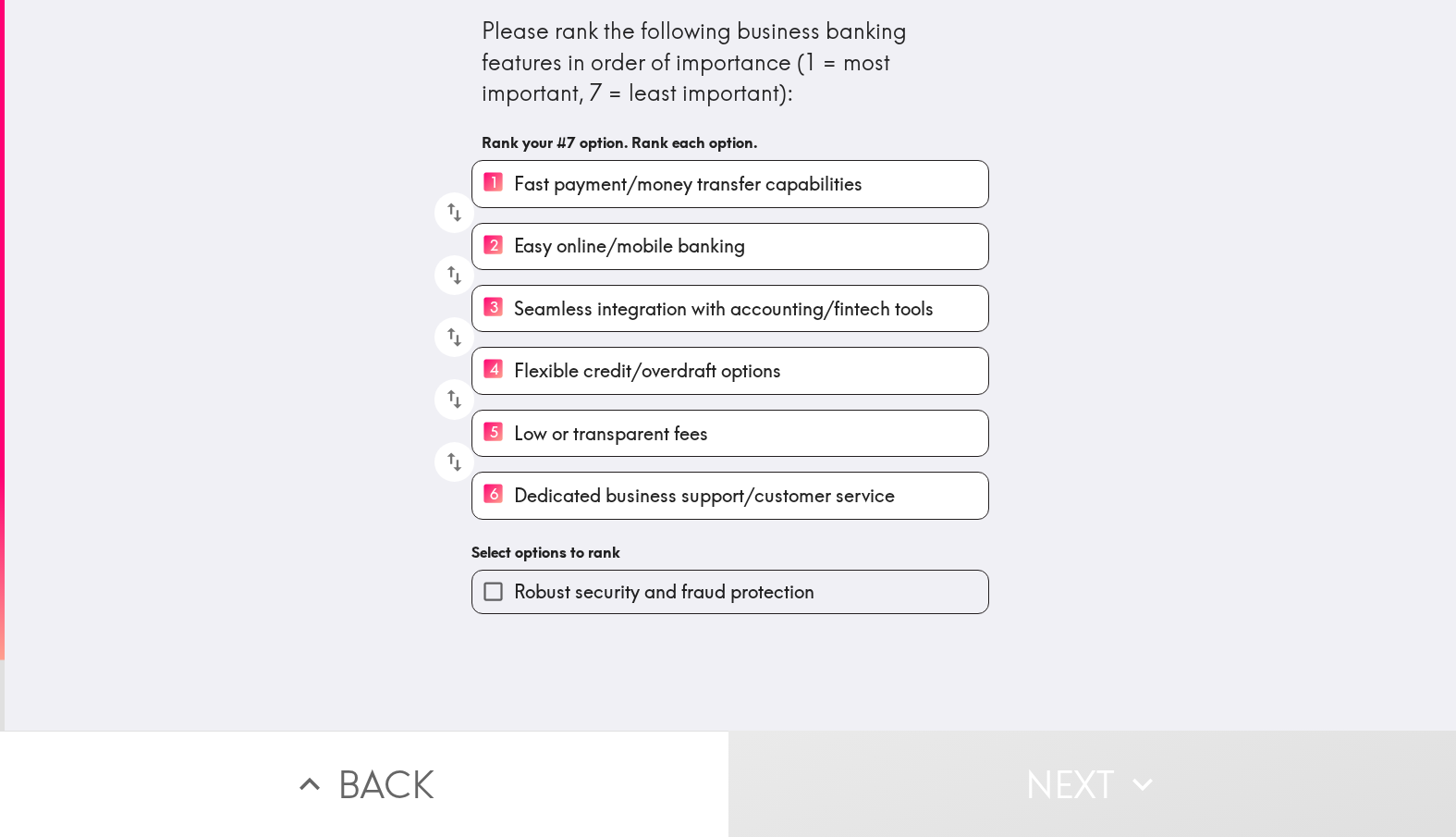 drag, startPoint x: 572, startPoint y: 571, endPoint x: 573, endPoint y: 585, distance: 14.035669 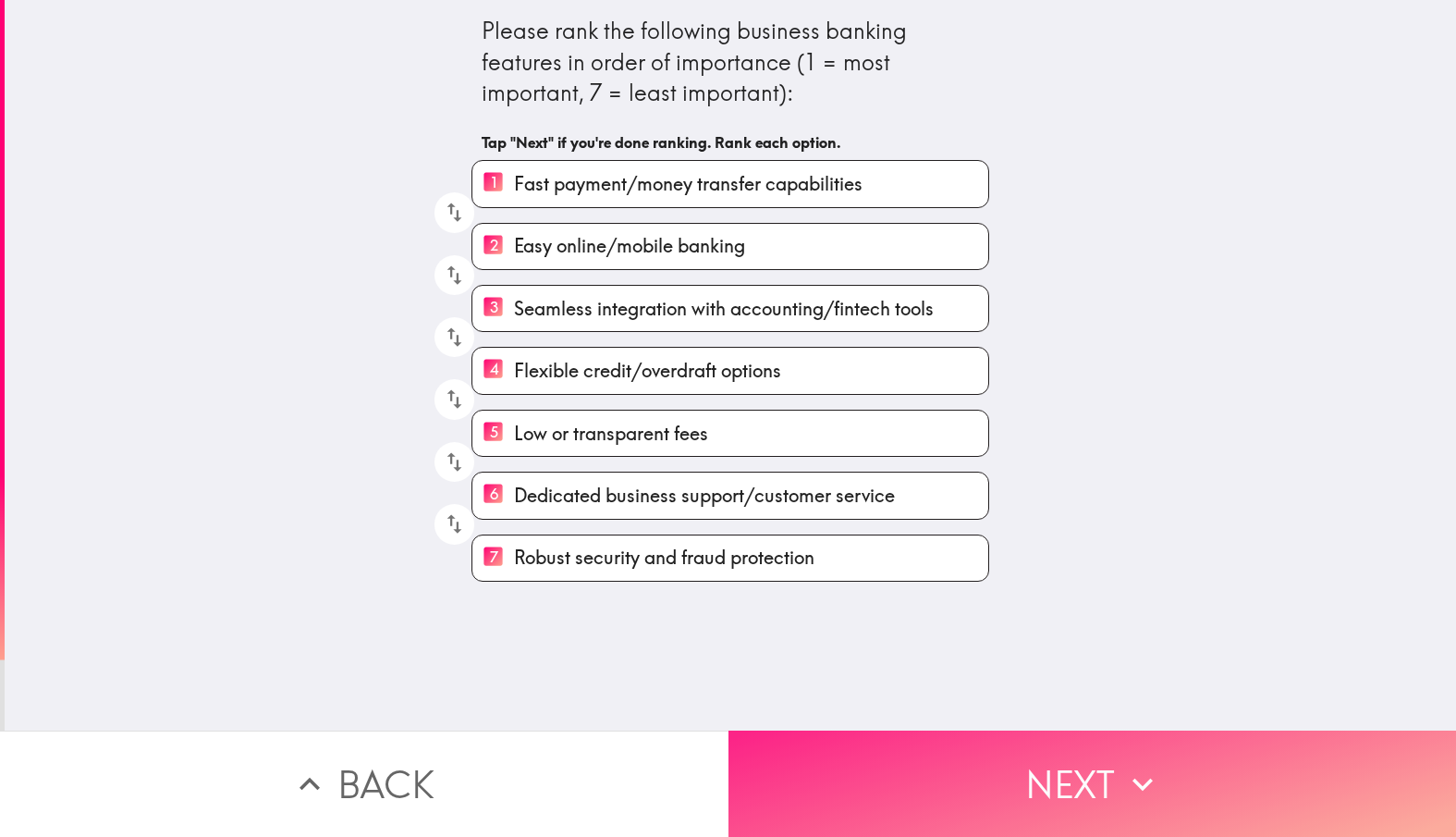 click on "Next" at bounding box center (1093, 783) 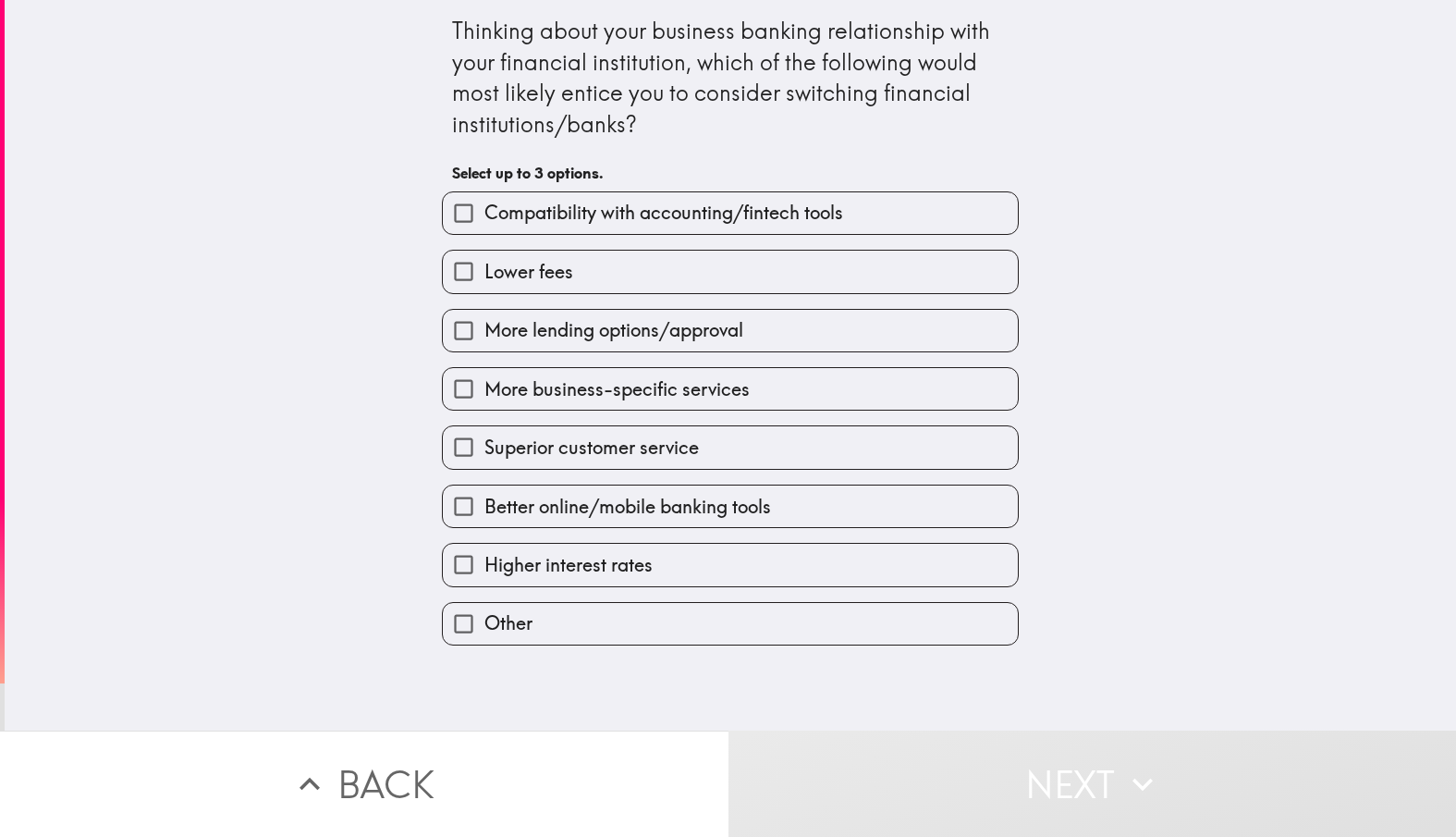 click on "Higher interest rates" at bounding box center (569, 565) 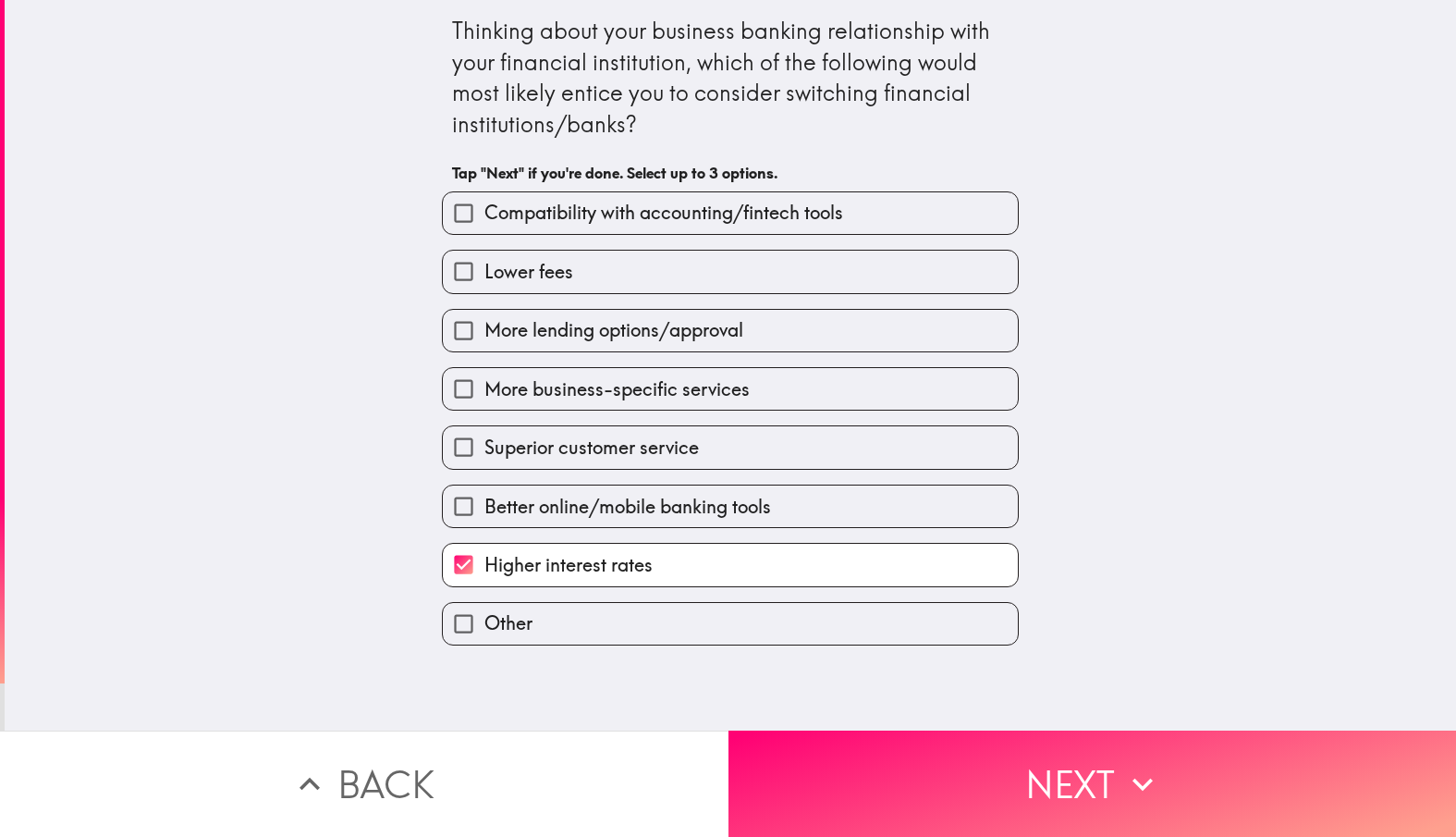 click on "Better online/mobile banking tools" at bounding box center (628, 507) 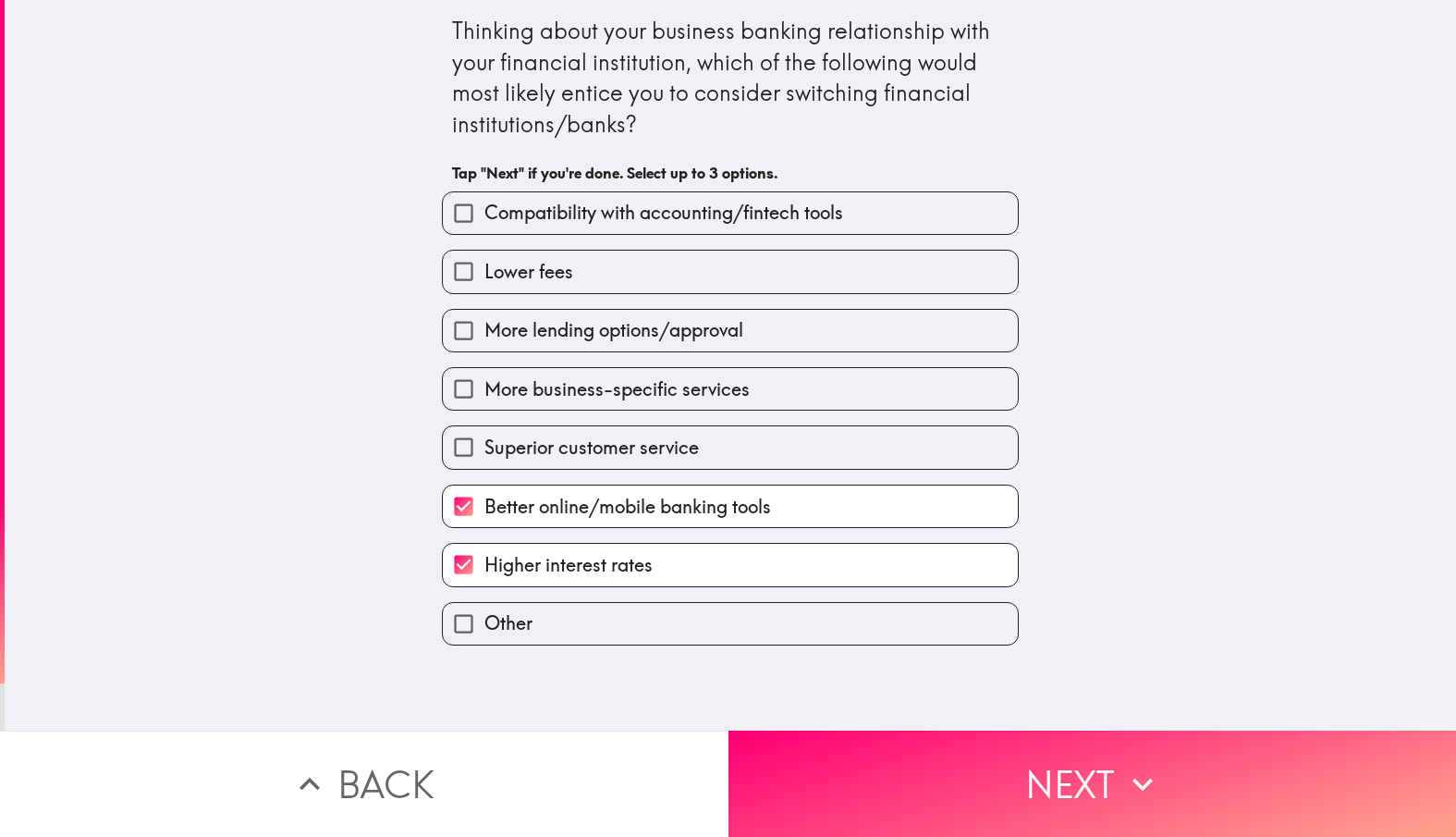 click on "Superior customer service" at bounding box center [592, 448] 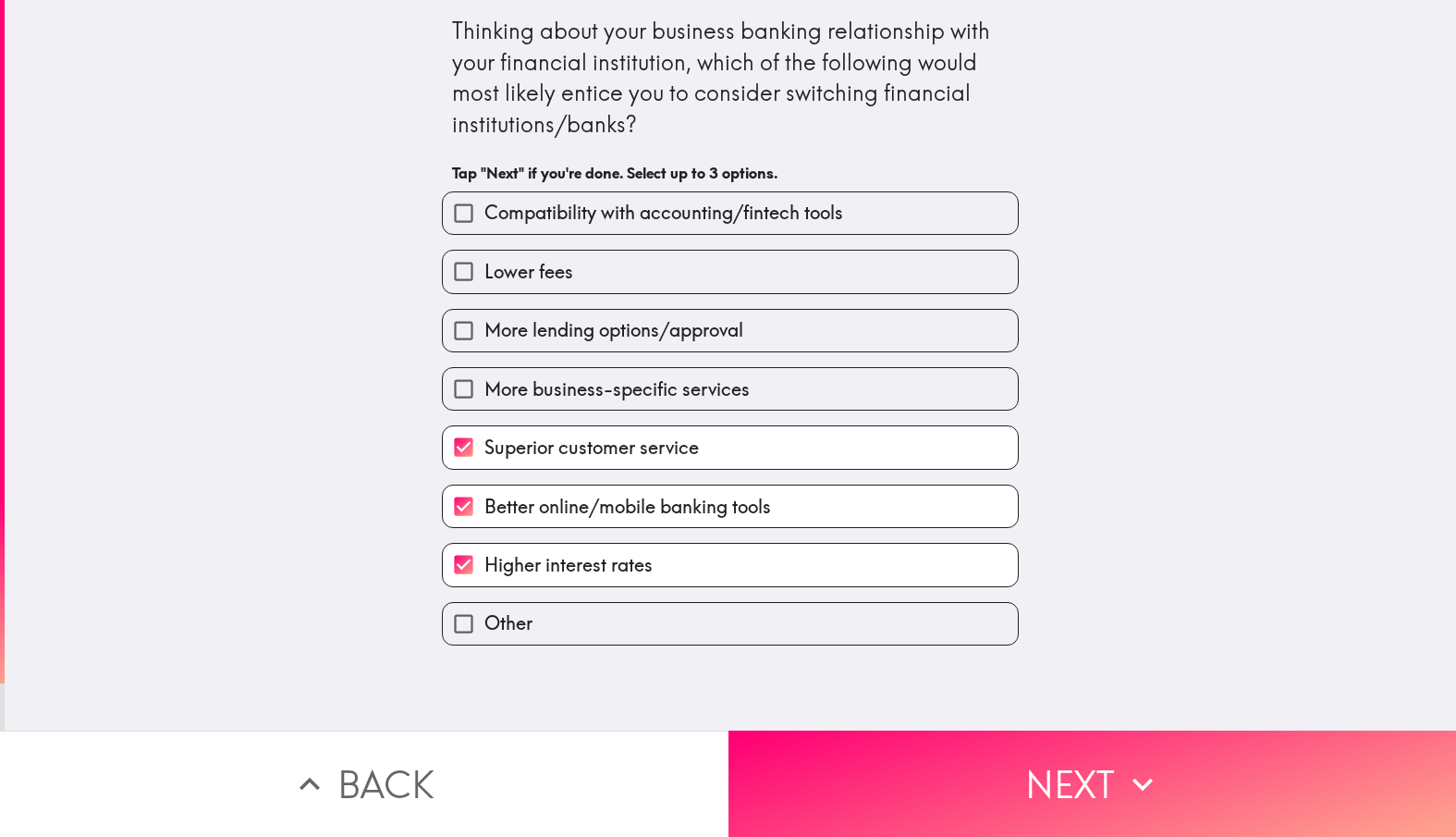 drag, startPoint x: 1084, startPoint y: 808, endPoint x: 1082, endPoint y: 795, distance: 13.1529464 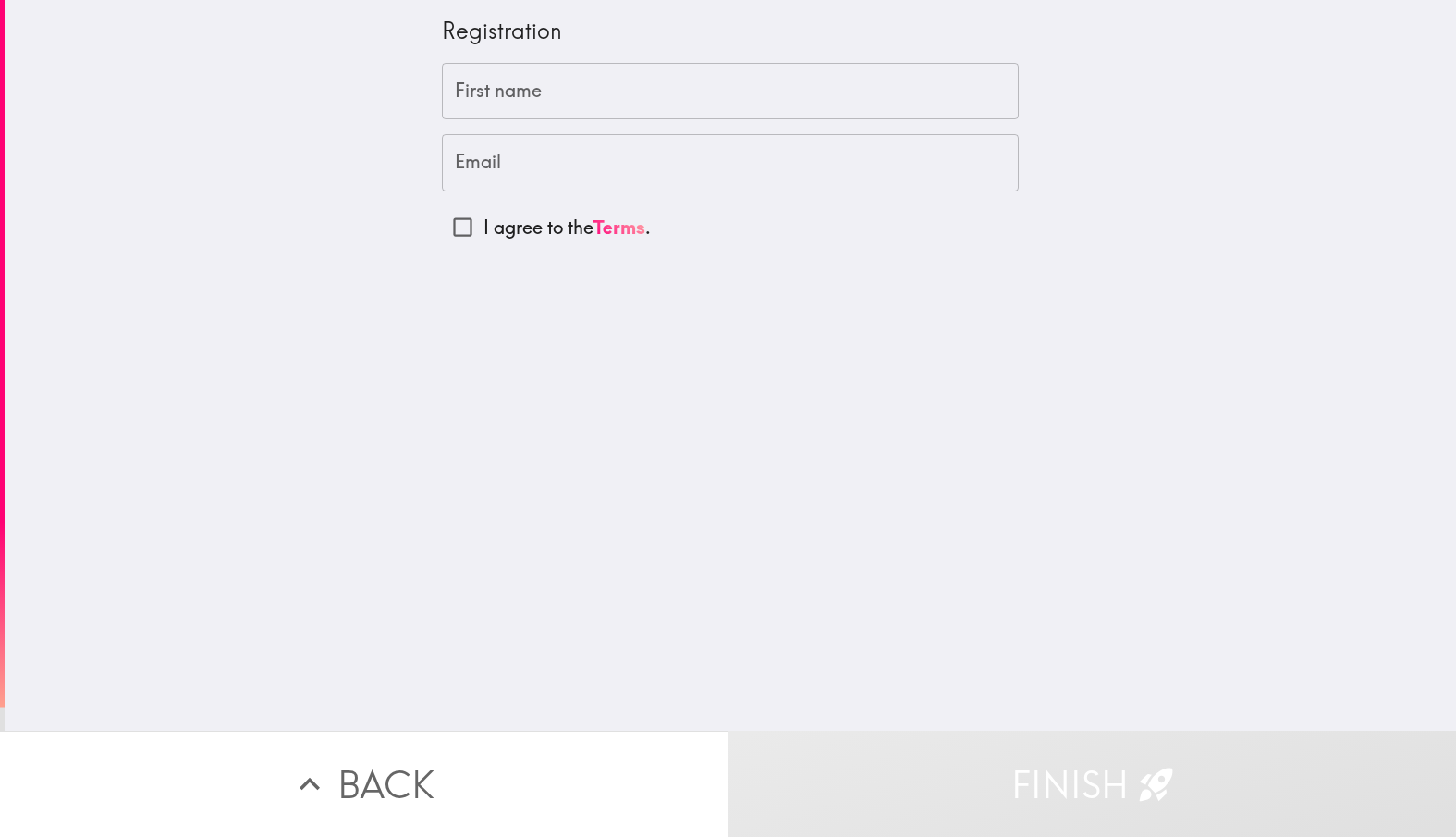 click on "[FIRST] [FIRST]" at bounding box center (730, 92) 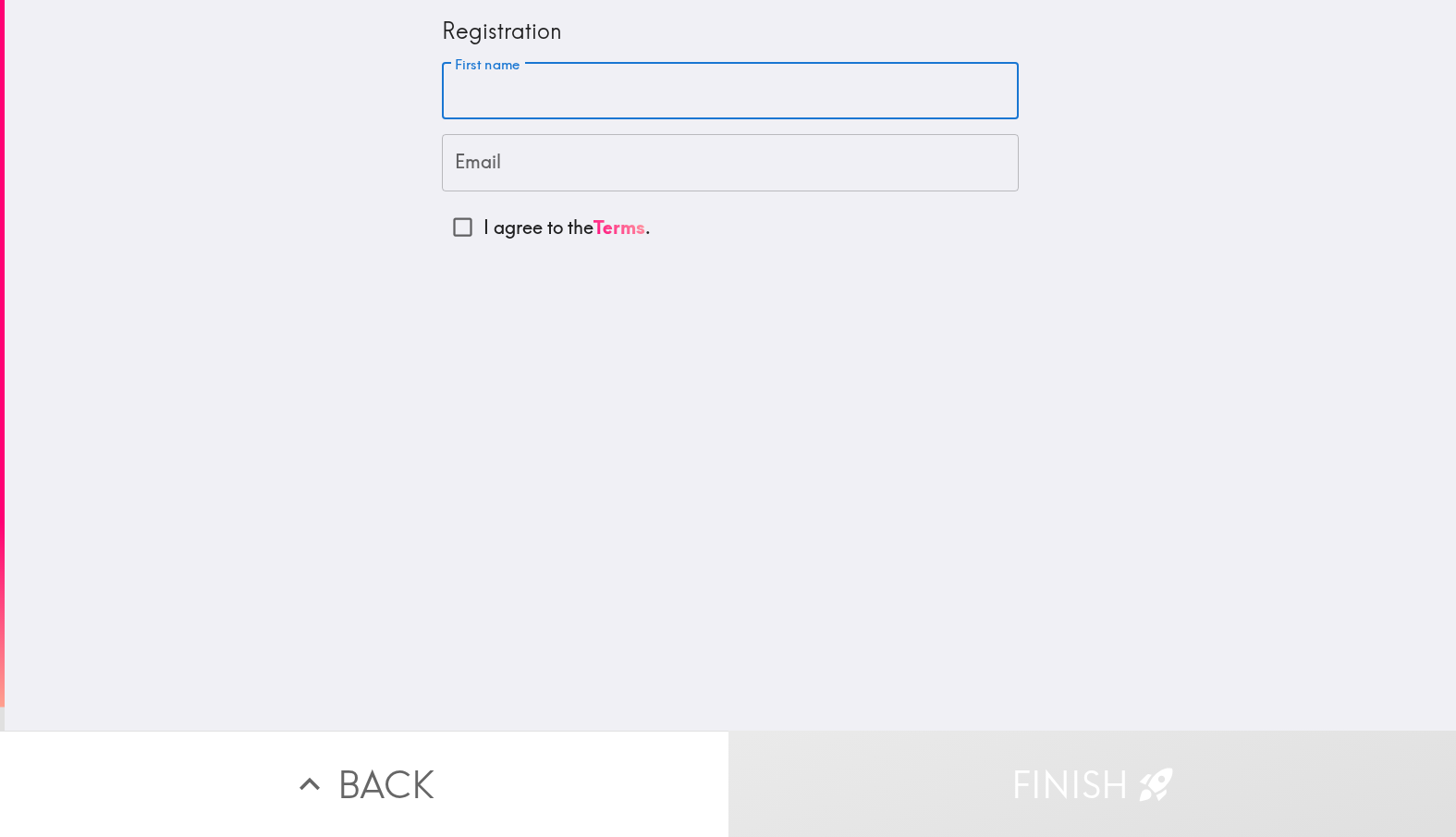 paste on "[FIRST]" 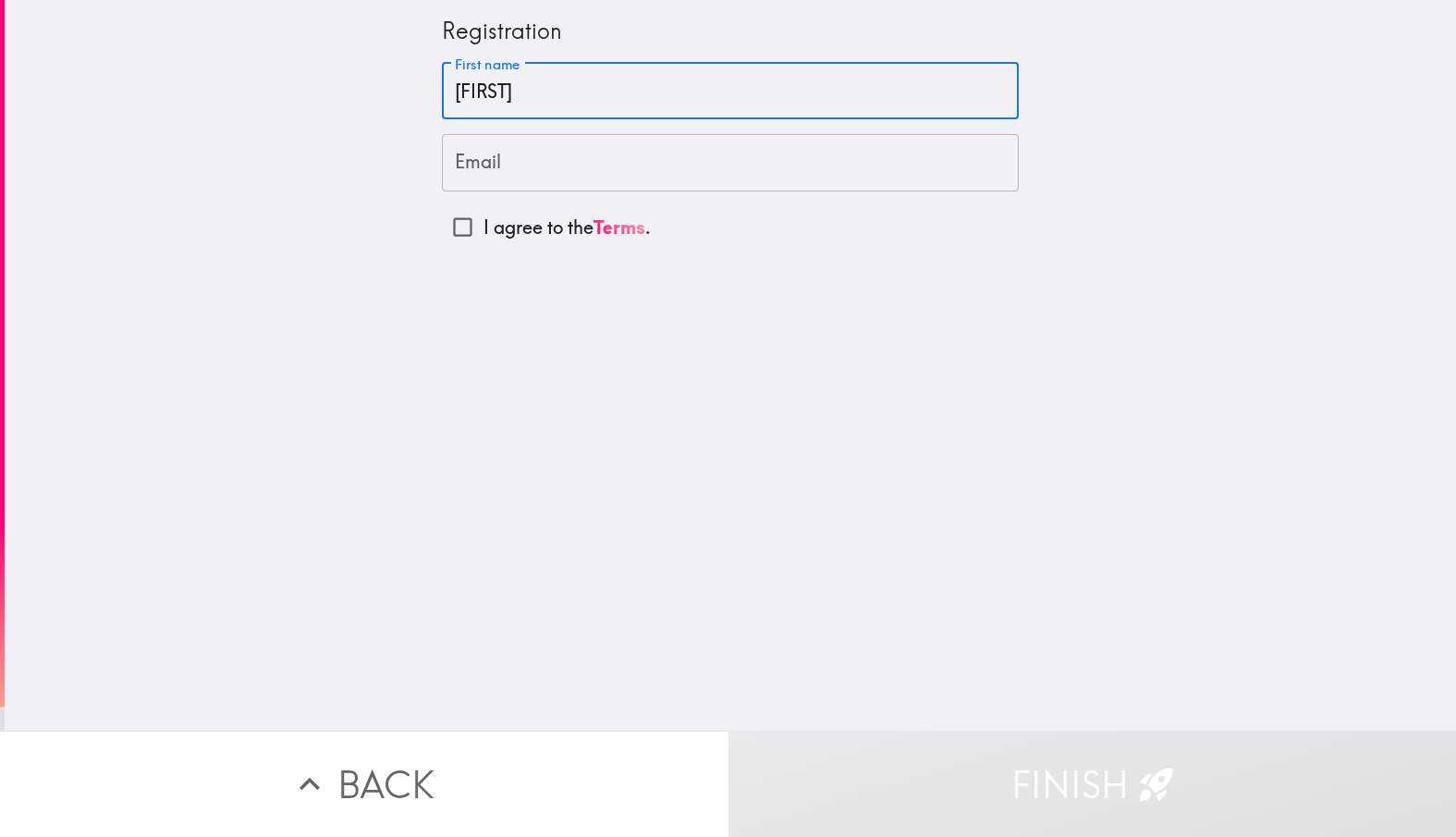 click on "Email" at bounding box center (730, 163) 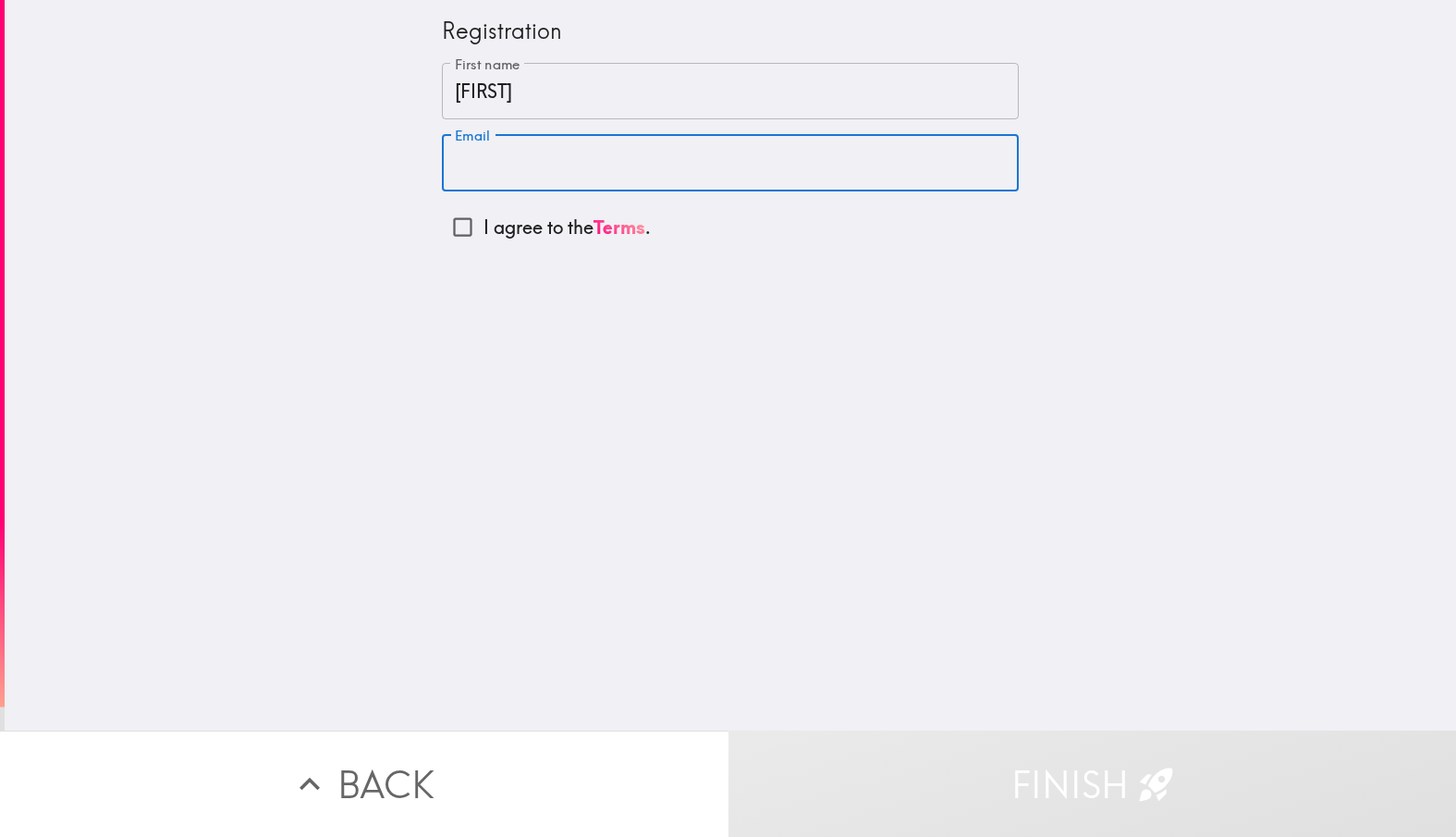 click on "Email" at bounding box center [730, 163] 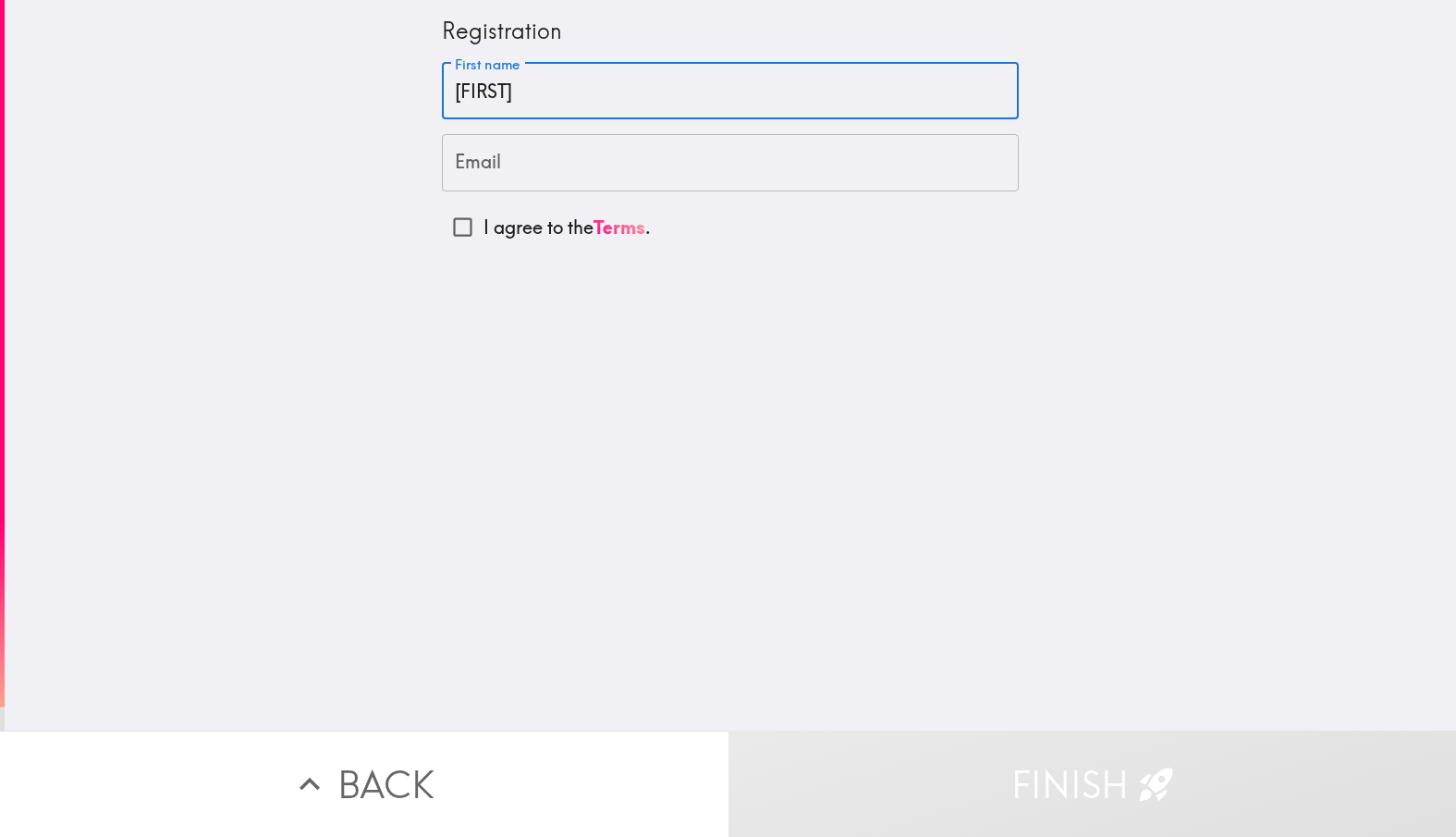 click on "[FIRST]" at bounding box center [730, 92] 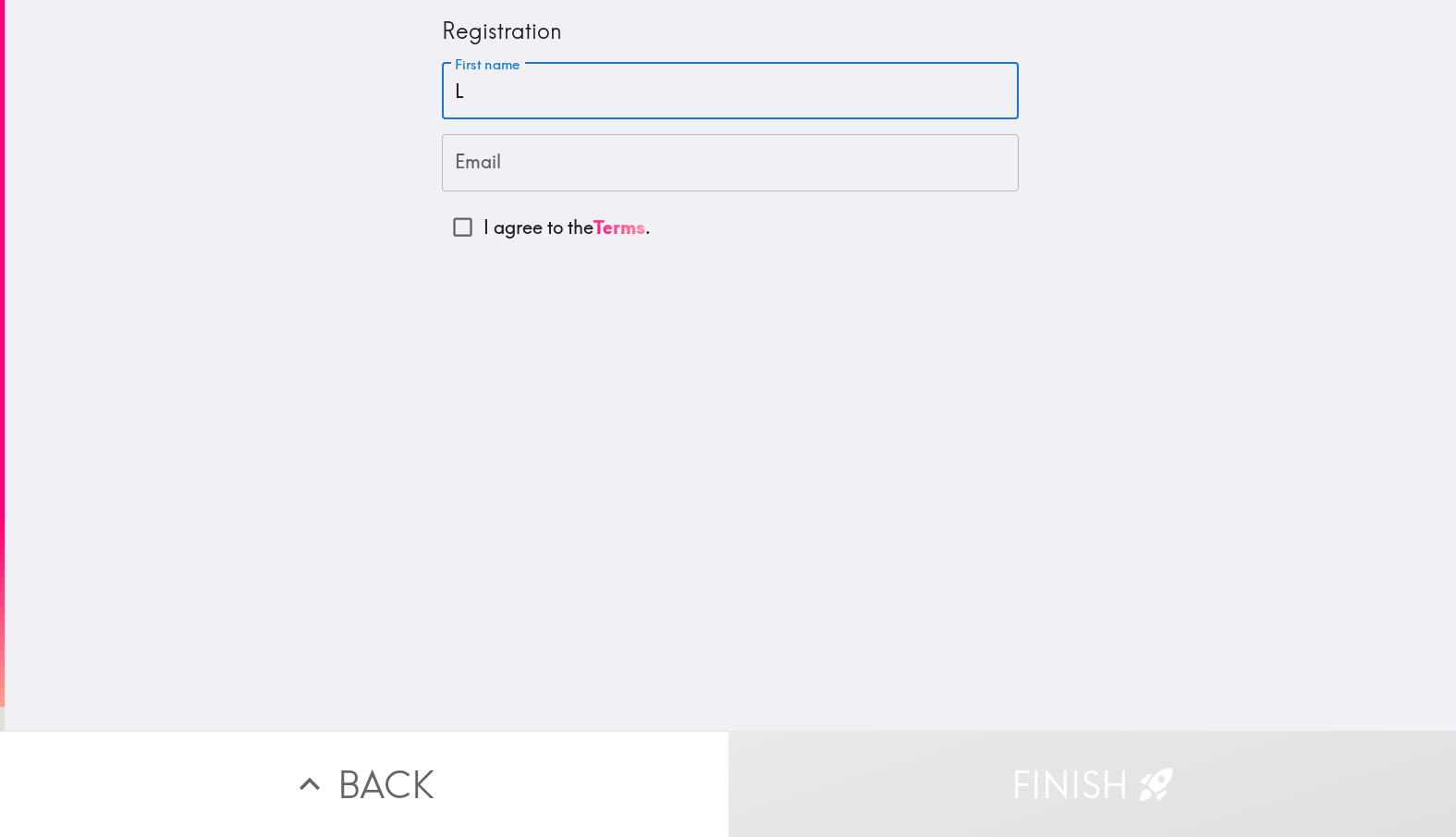 type on "L" 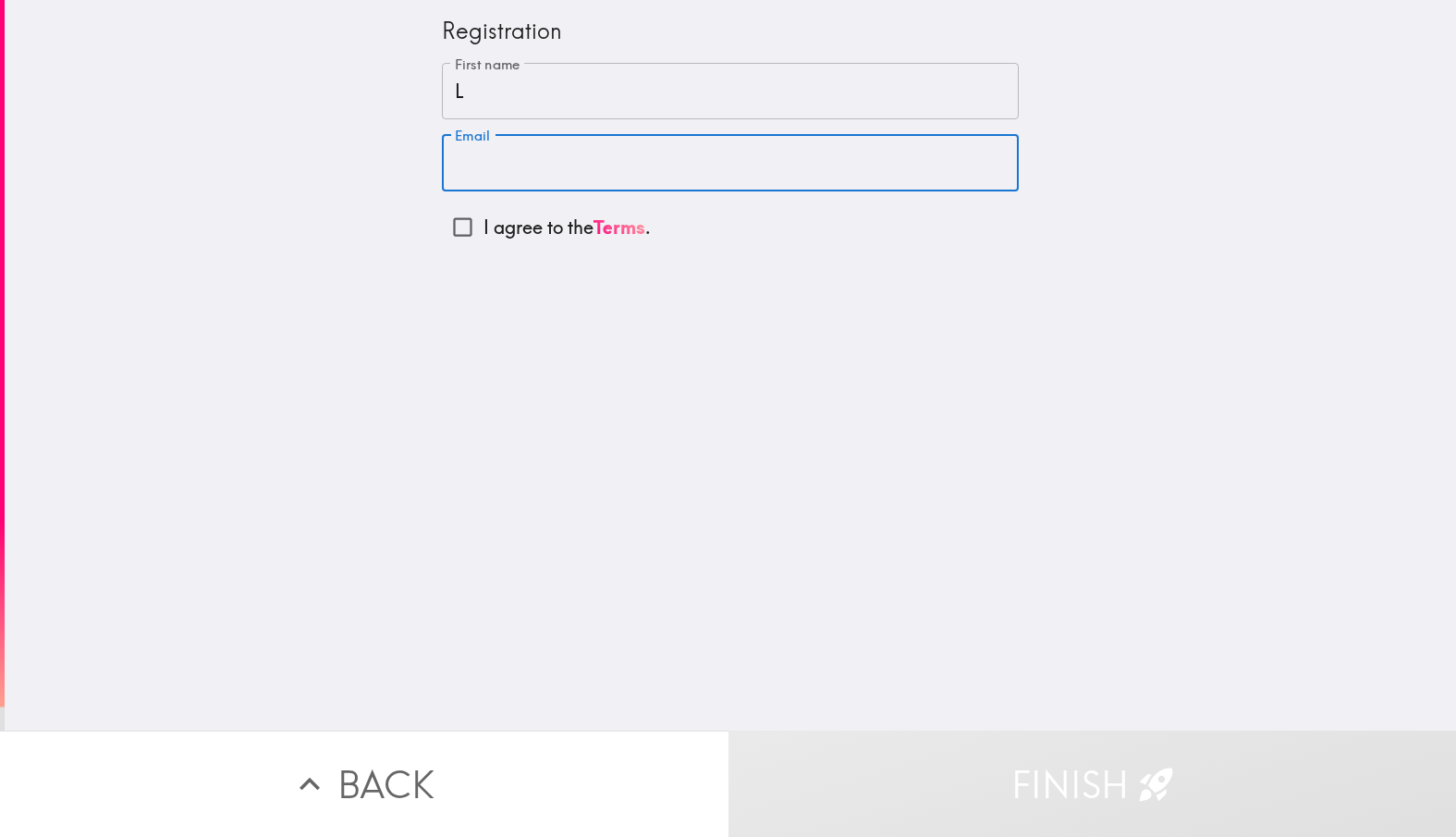 click on "Email" at bounding box center [730, 163] 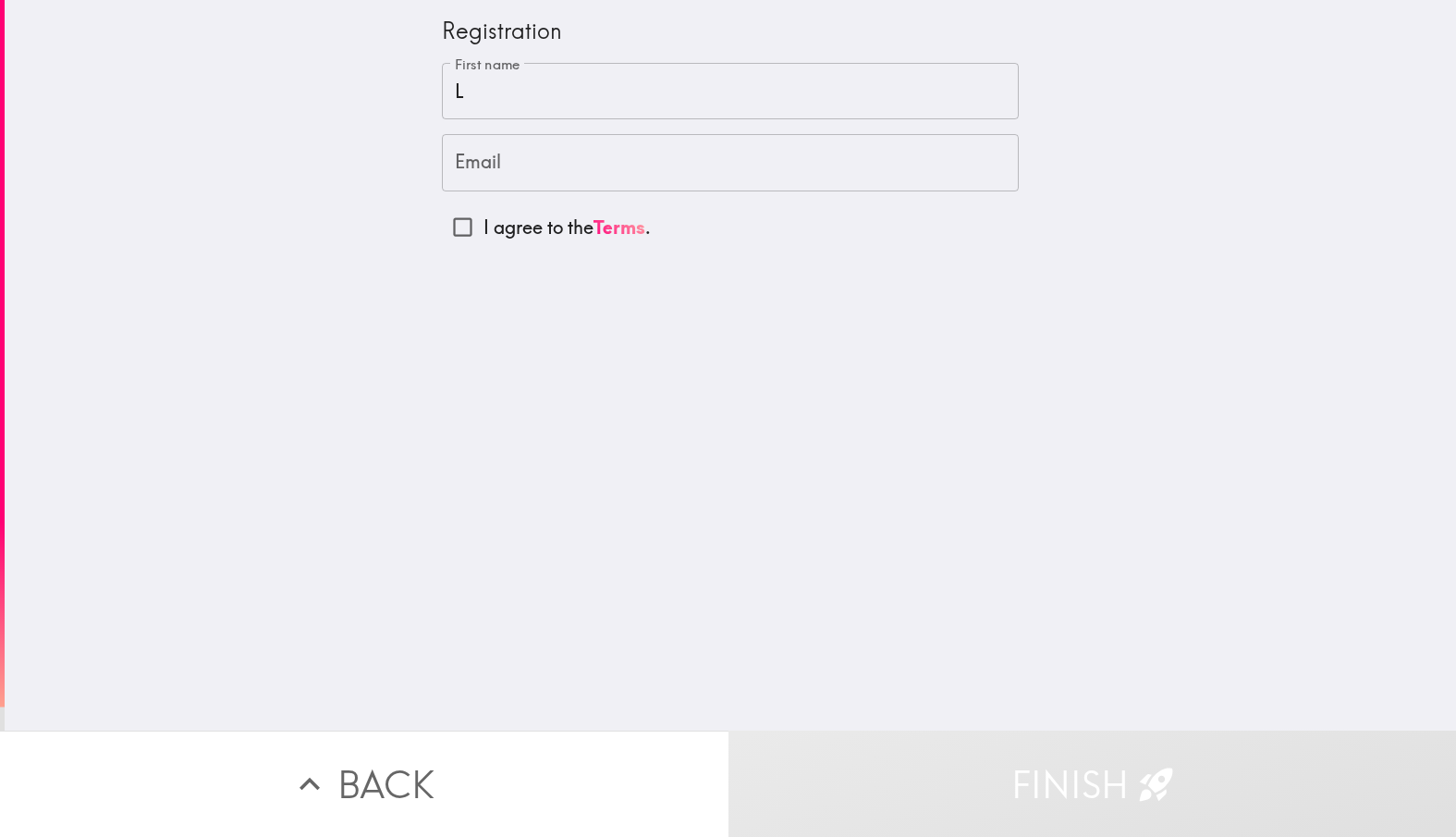 click on "Email" at bounding box center (730, 163) 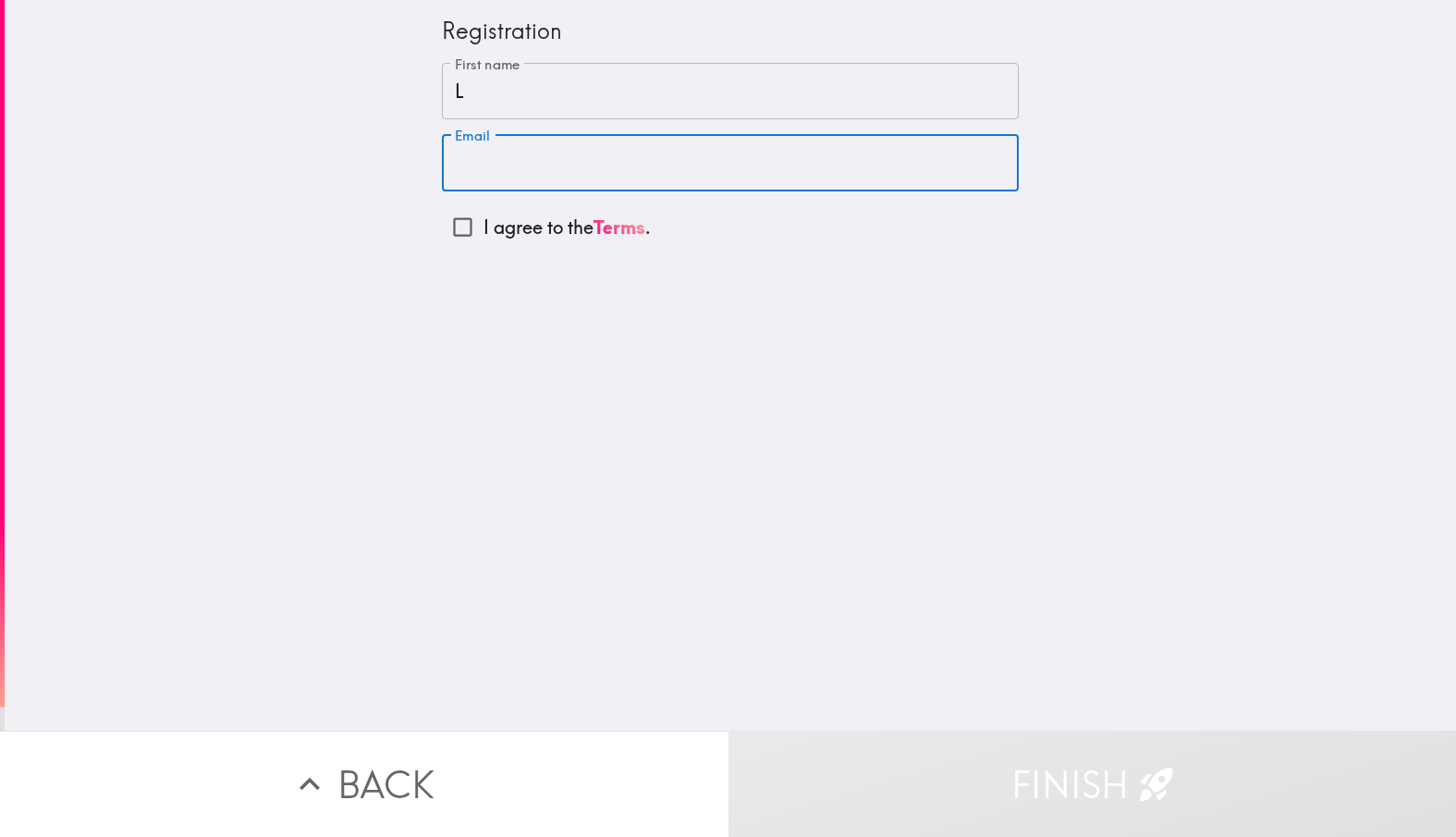 paste on "[EMAIL]" 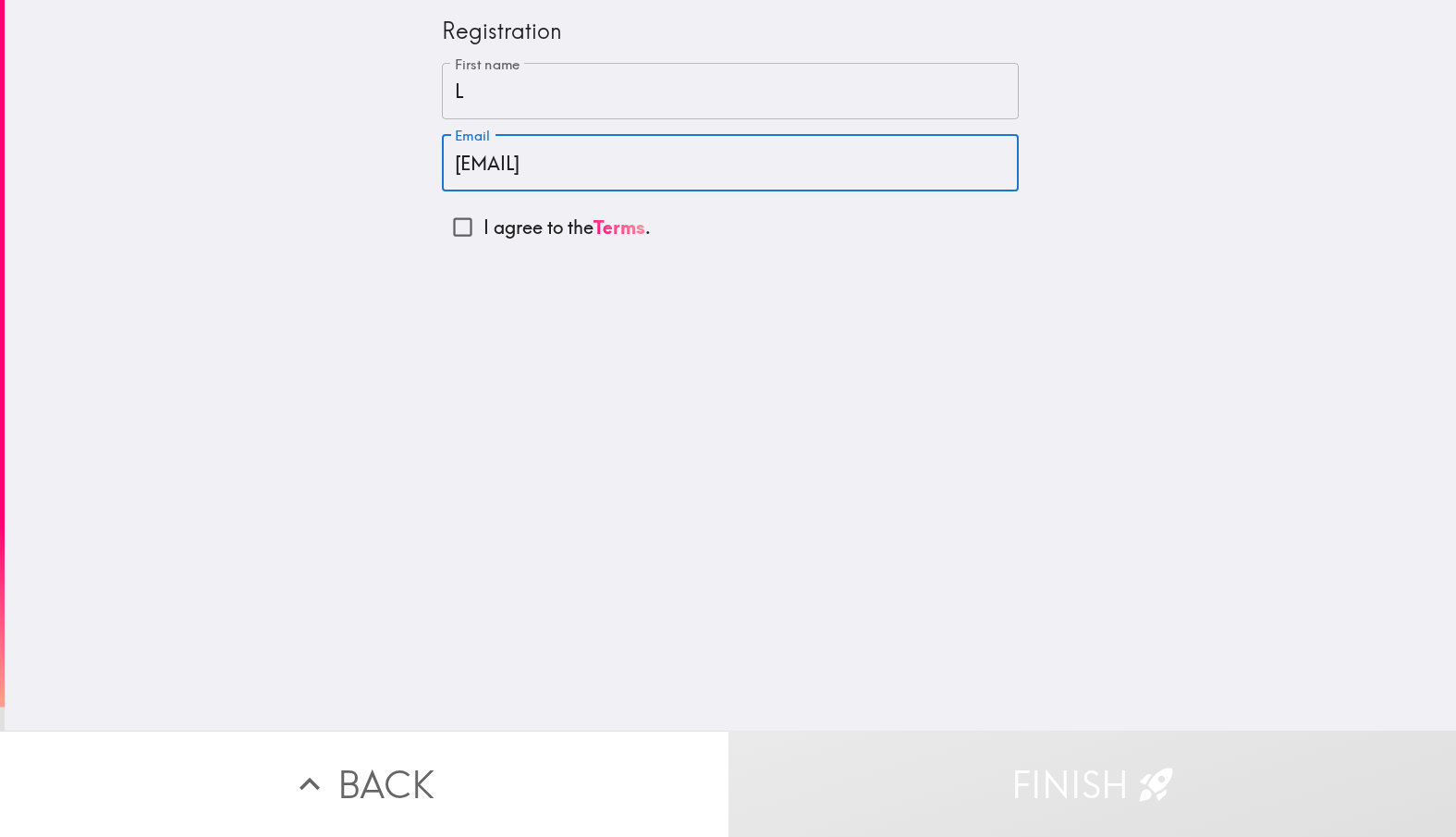 type on "[EMAIL]" 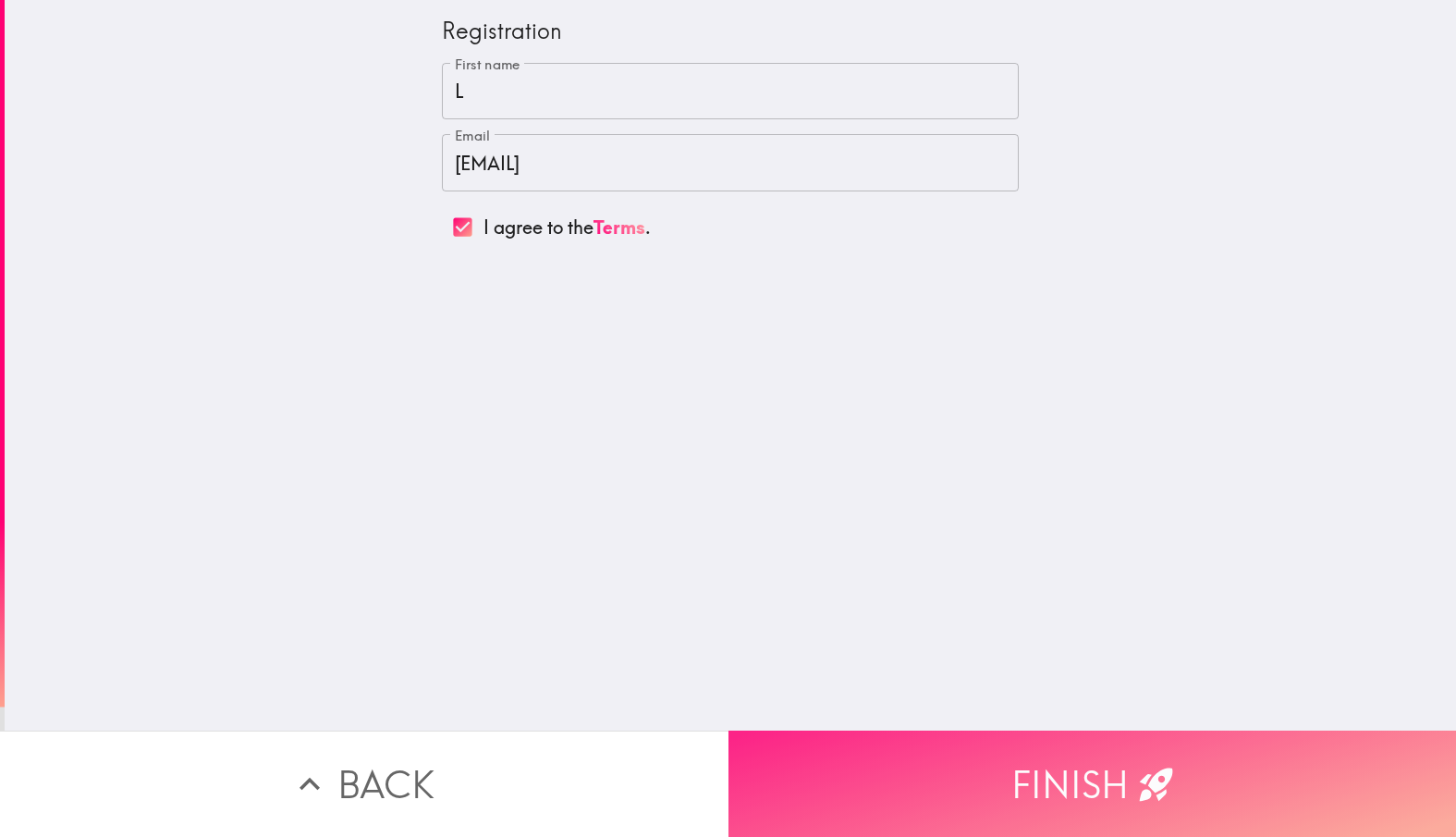 click on "Finish" at bounding box center (1093, 783) 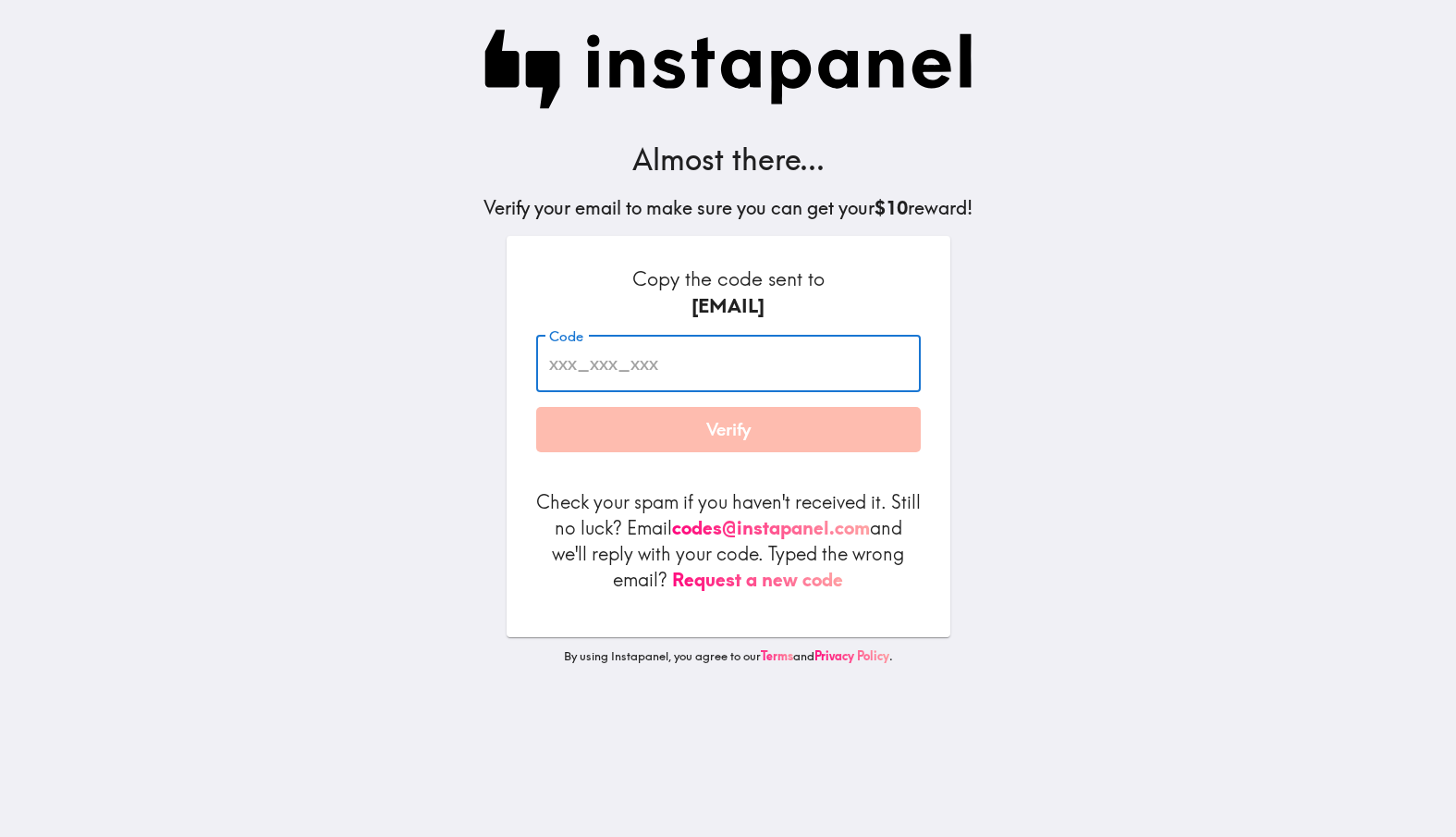 click on "Code" at bounding box center [728, 363] 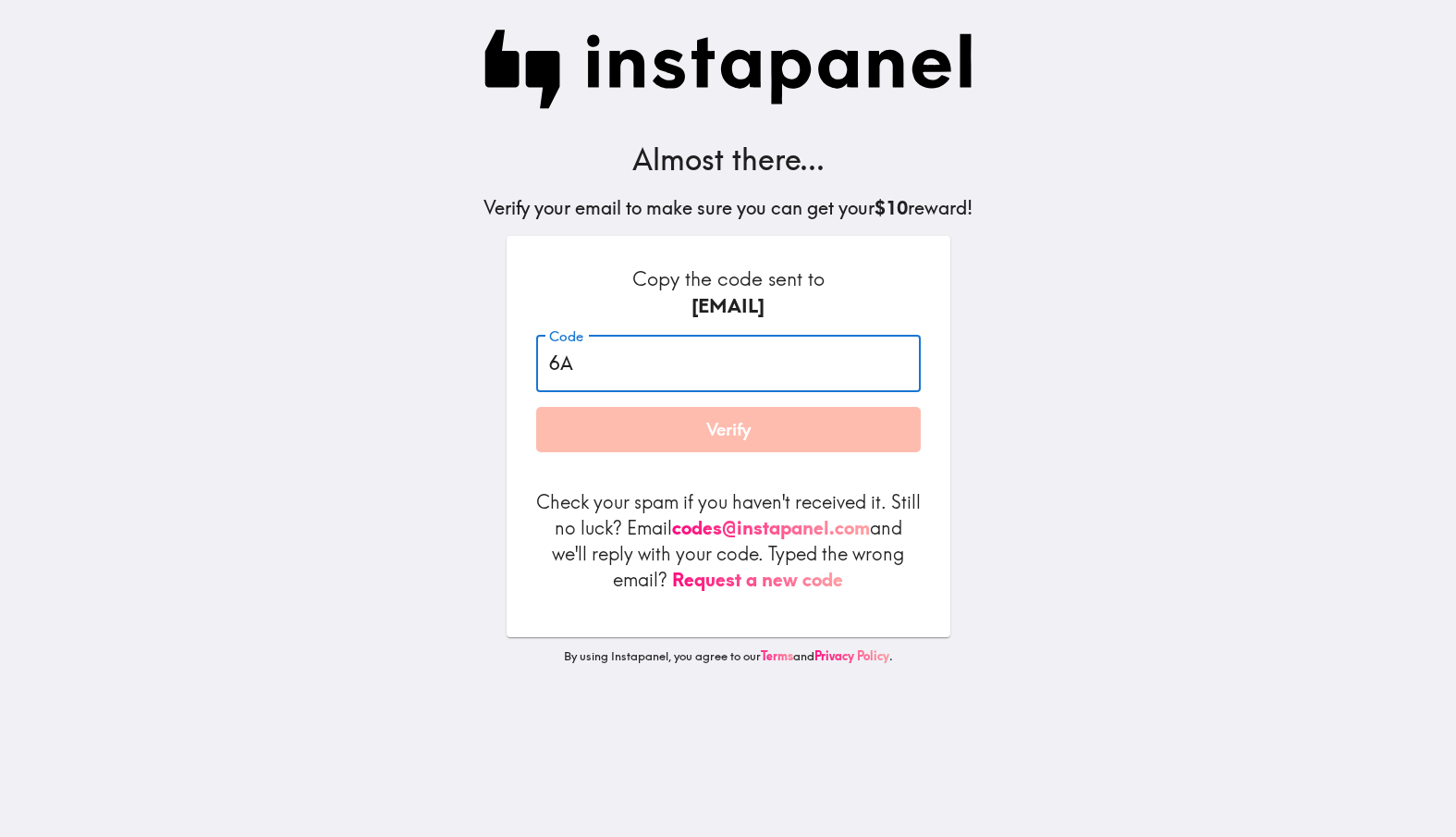 type on "6" 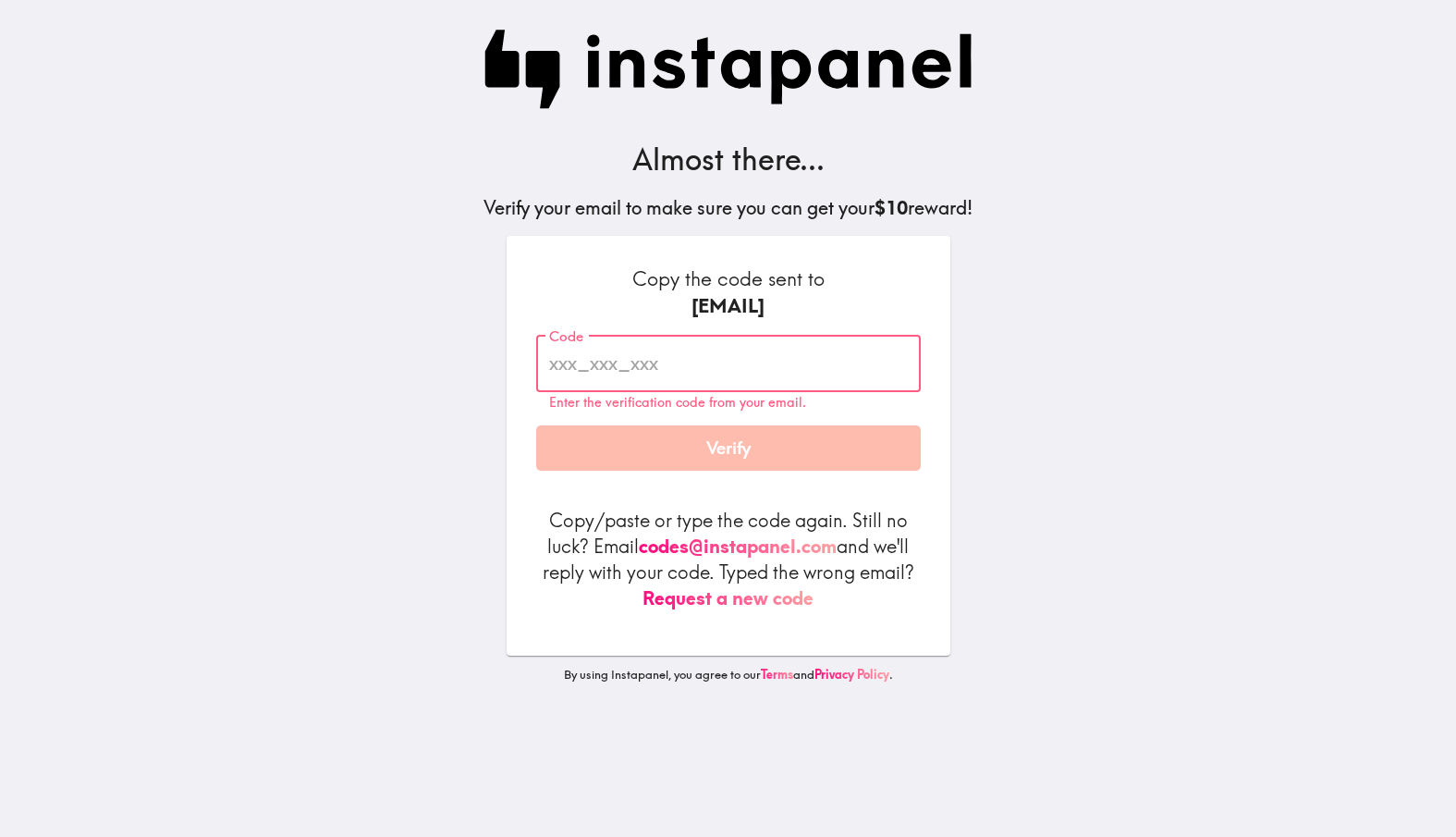 click on "Code" at bounding box center [728, 363] 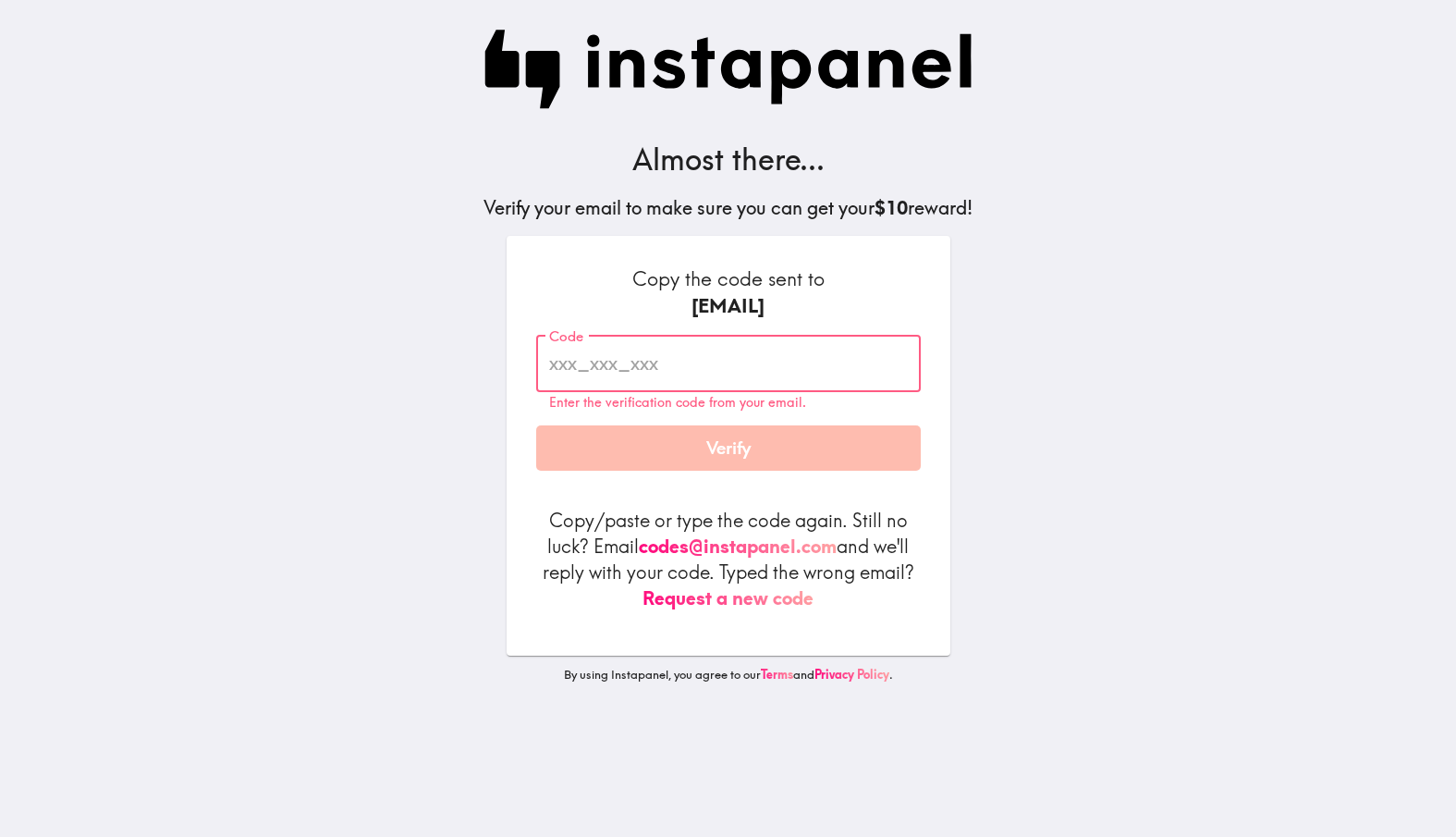 paste on "6AJ_7Q6_BiM" 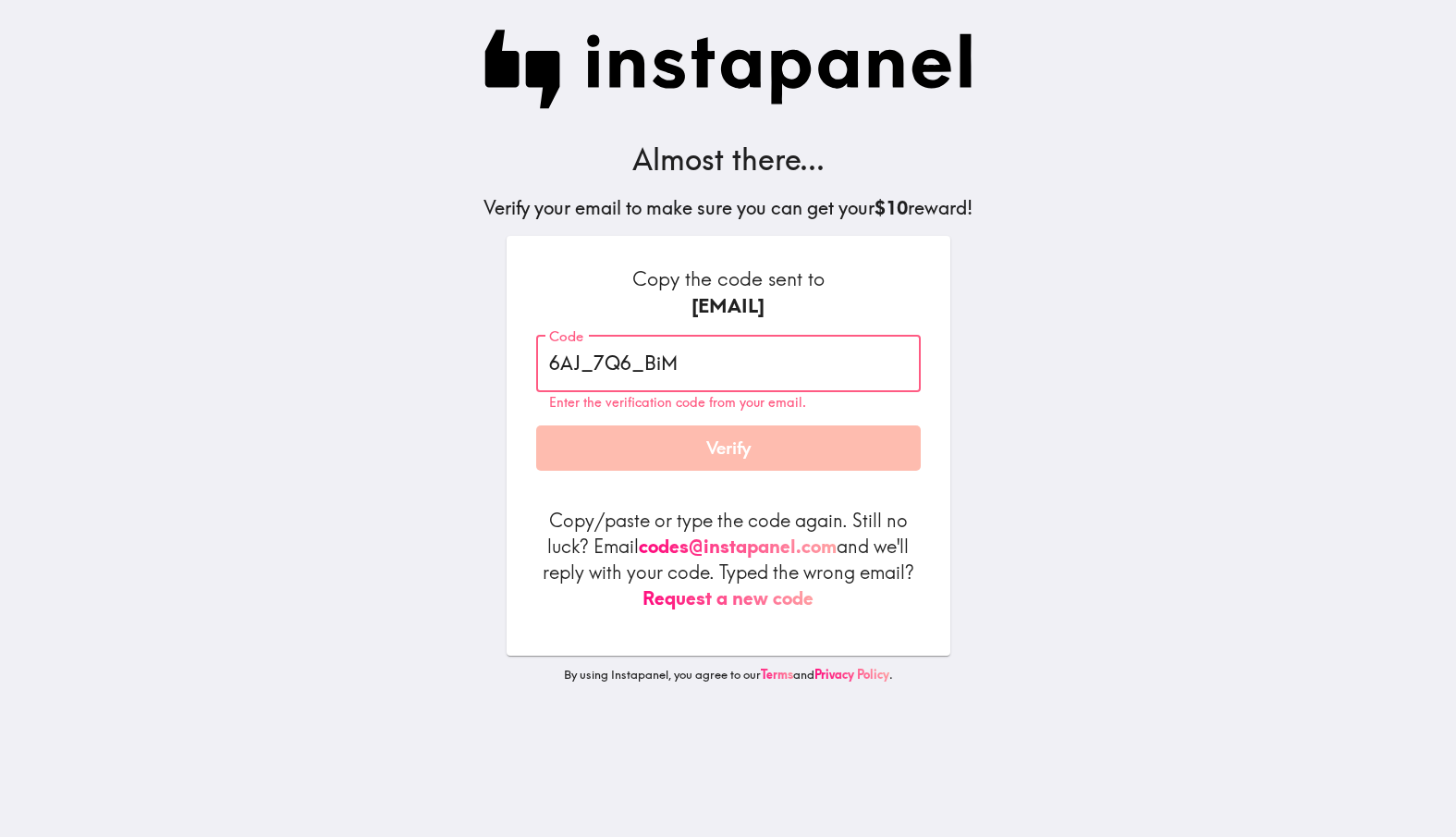 type on "6AJ_7Q6_BiM" 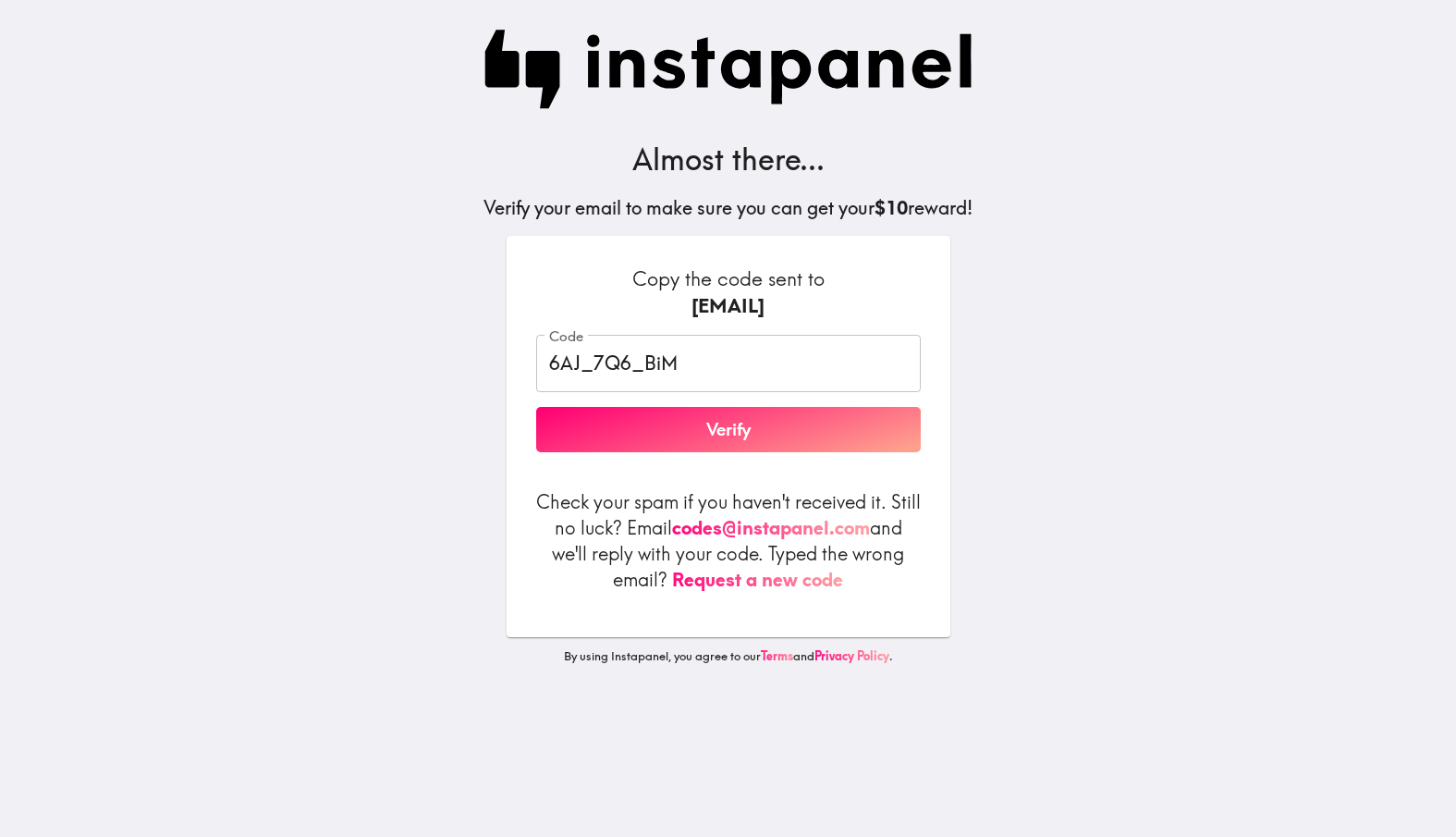 click on "Verify" at bounding box center [728, 430] 